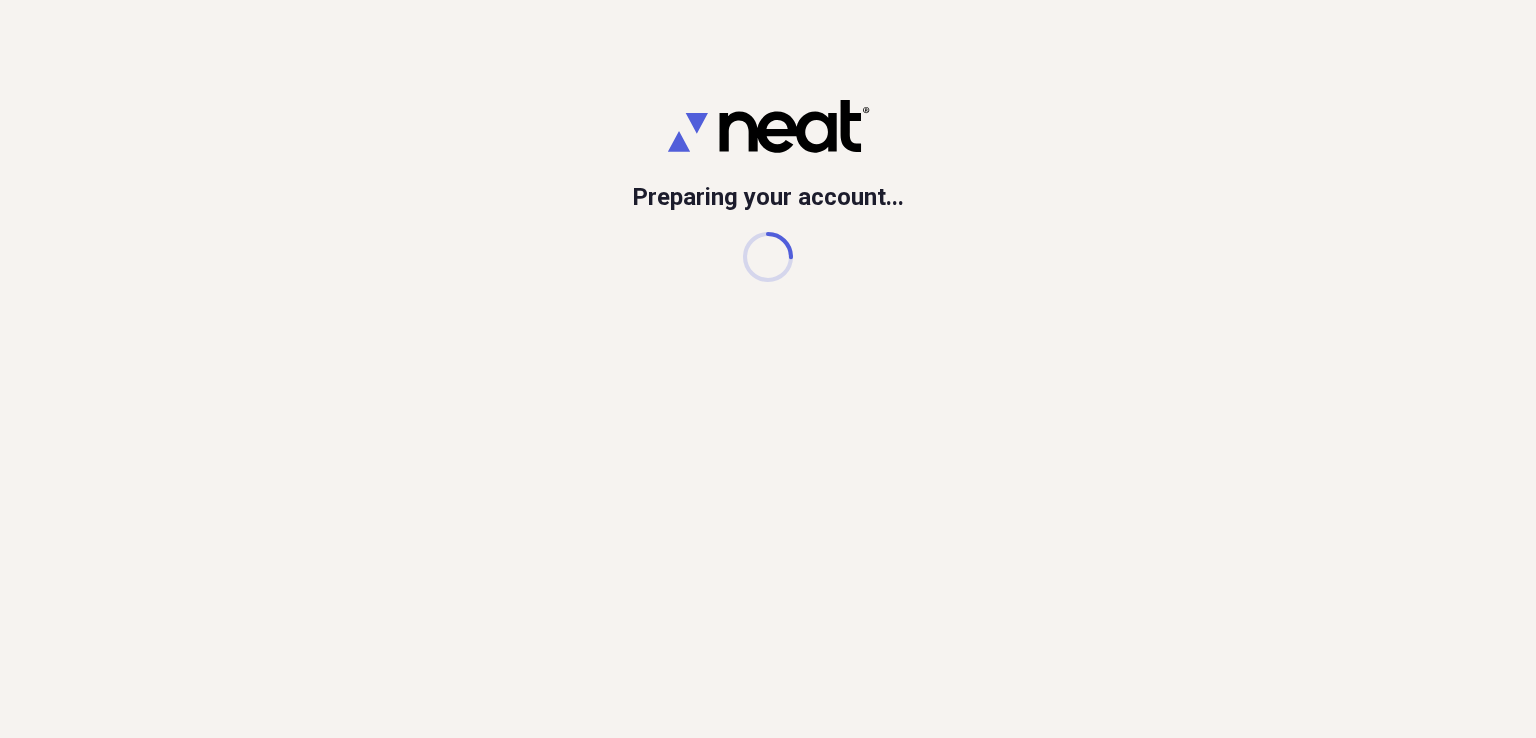 scroll, scrollTop: 0, scrollLeft: 0, axis: both 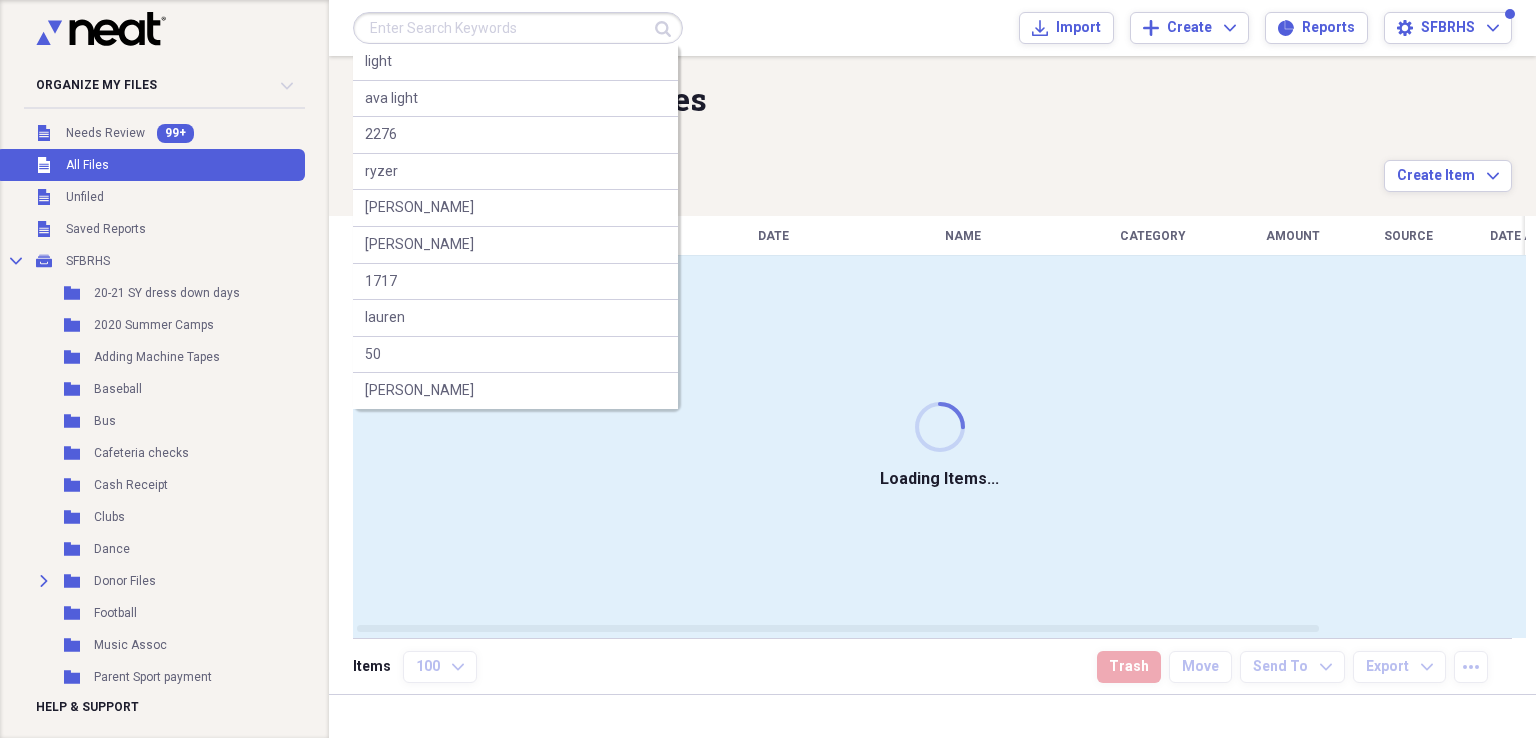 click at bounding box center [518, 28] 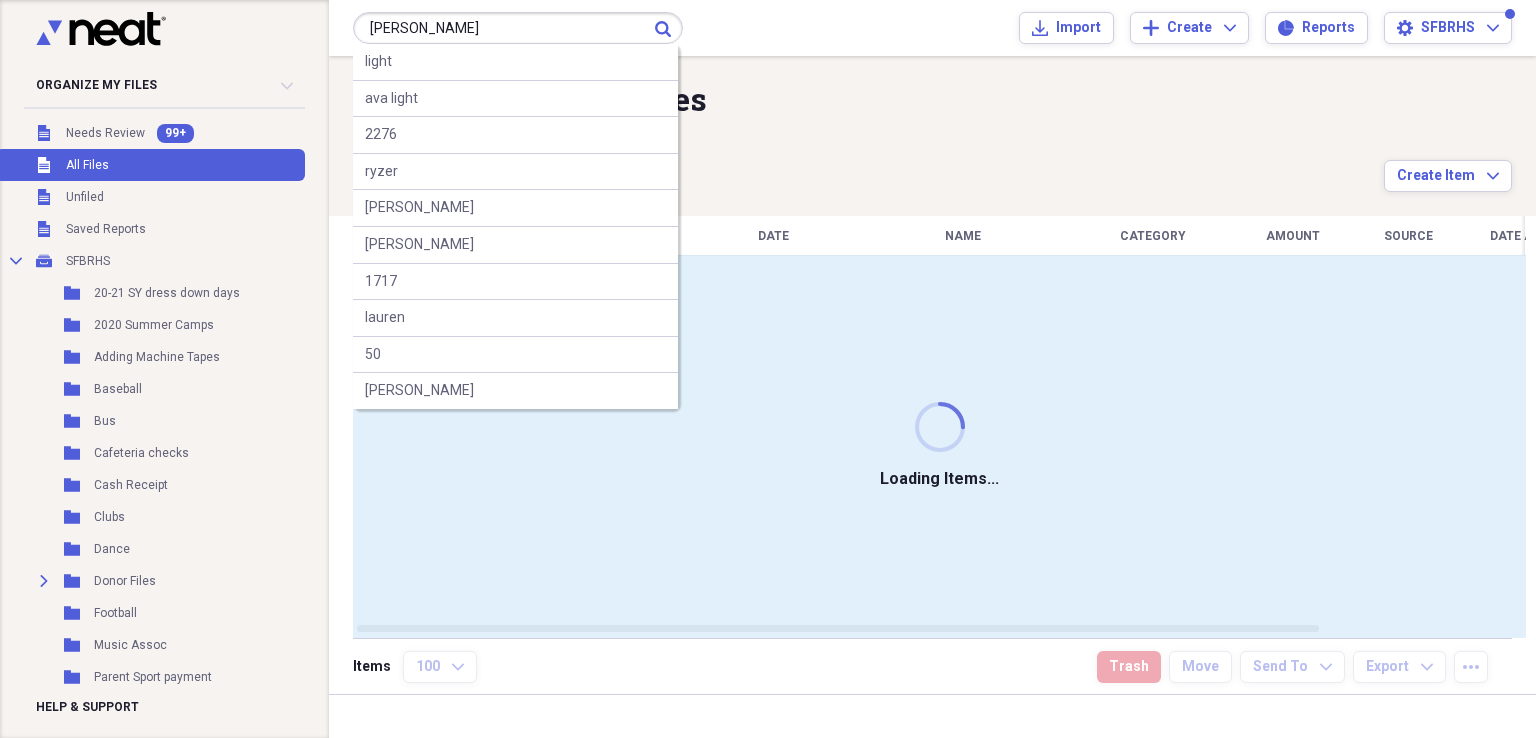 type on "[PERSON_NAME]" 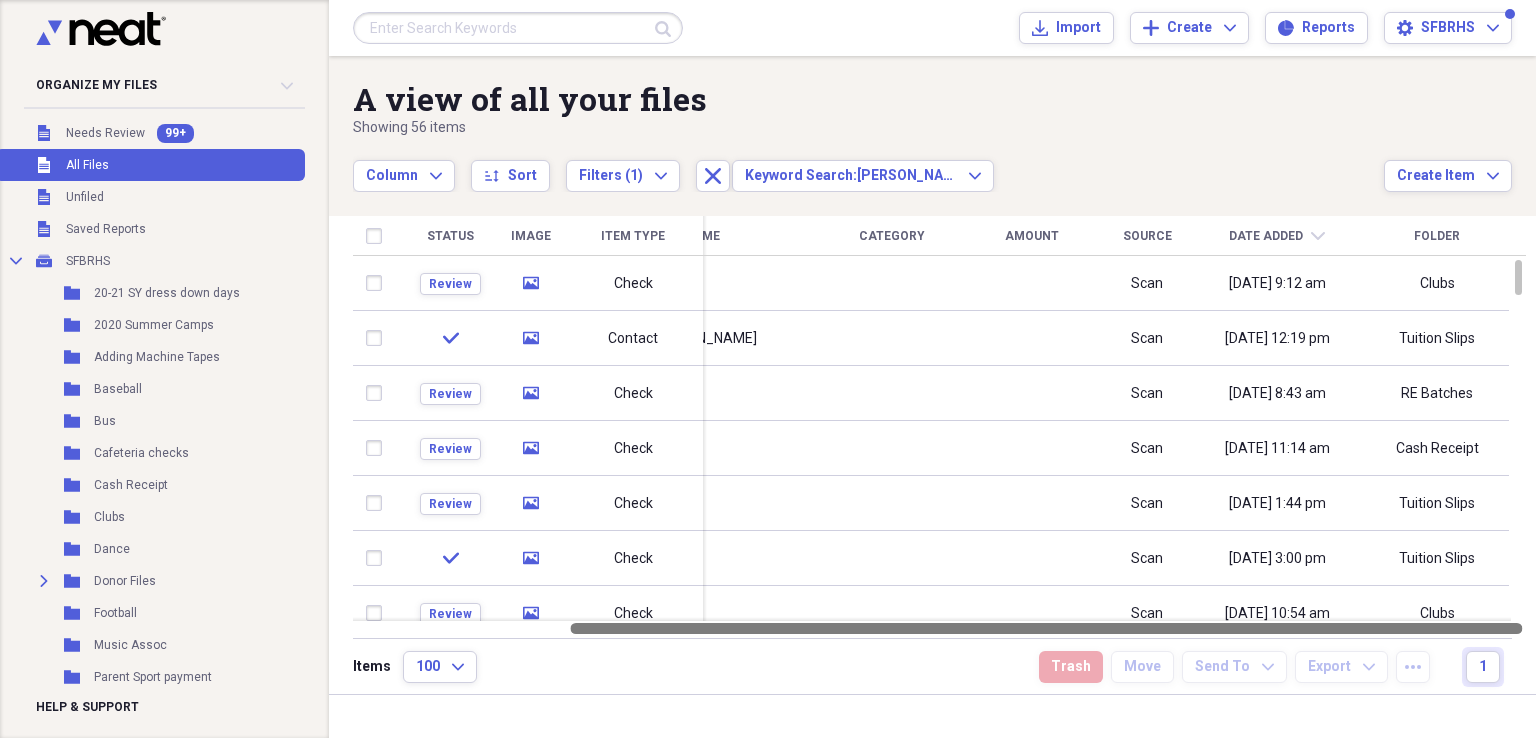 drag, startPoint x: 612, startPoint y: 623, endPoint x: 857, endPoint y: 637, distance: 245.39967 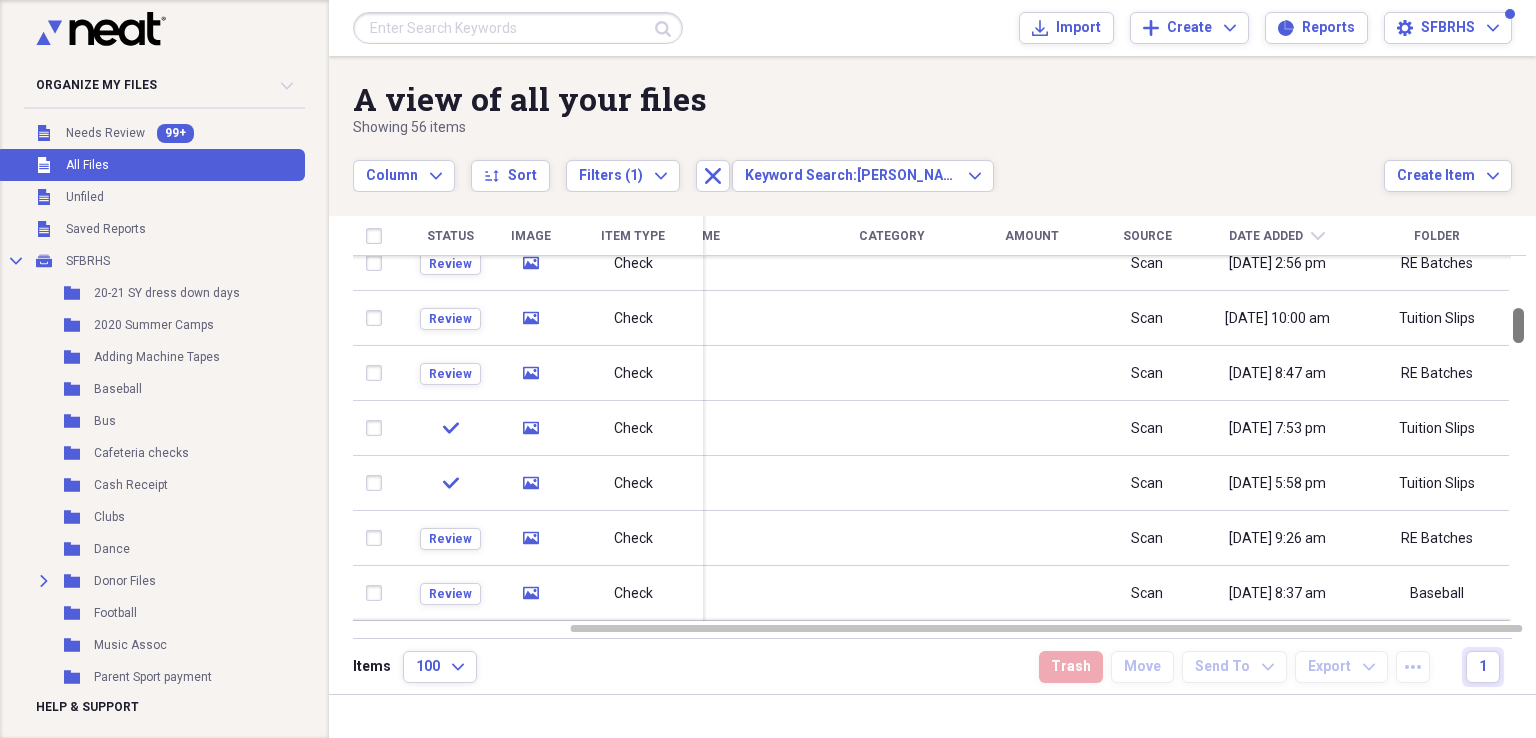 drag, startPoint x: 1528, startPoint y: 273, endPoint x: 1530, endPoint y: 321, distance: 48.04165 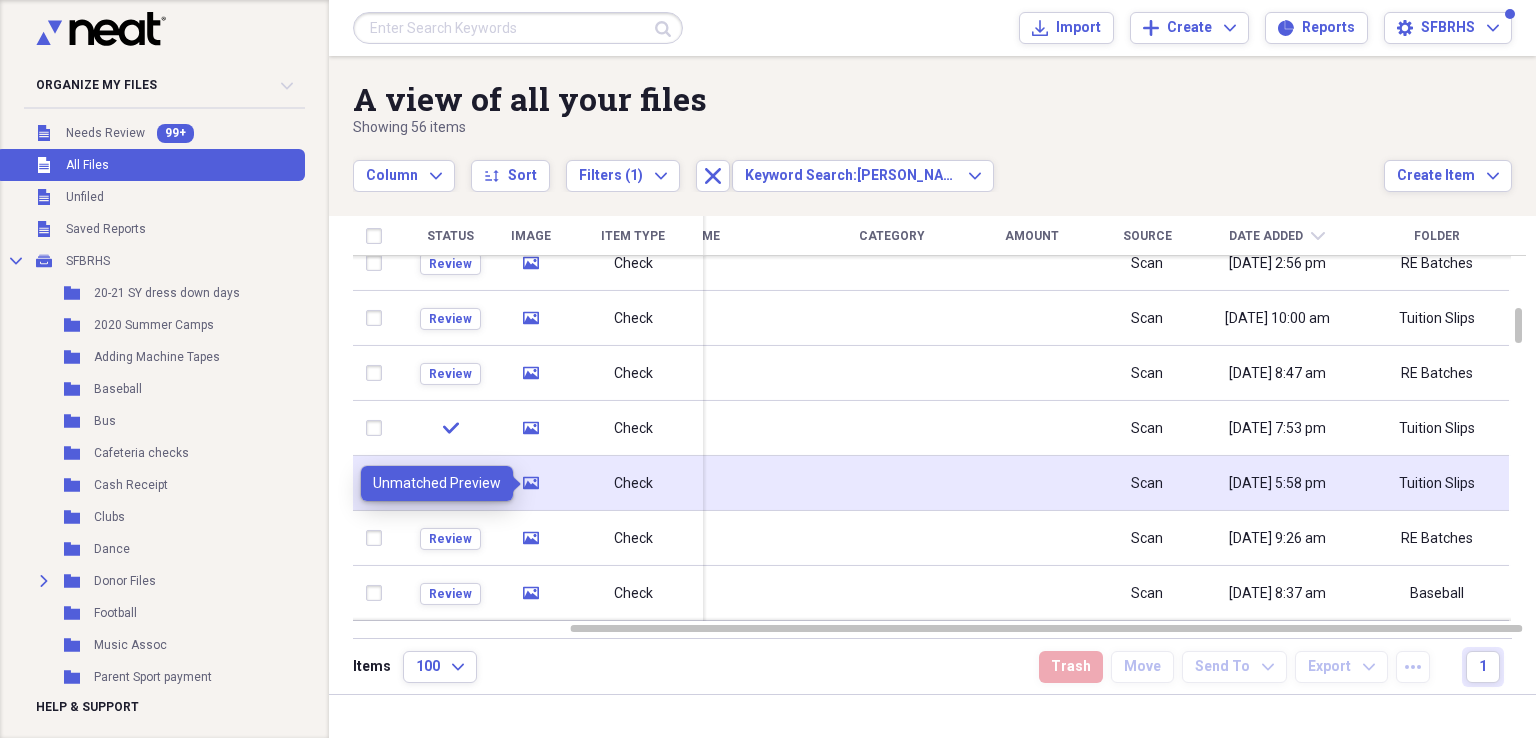 click on "media" 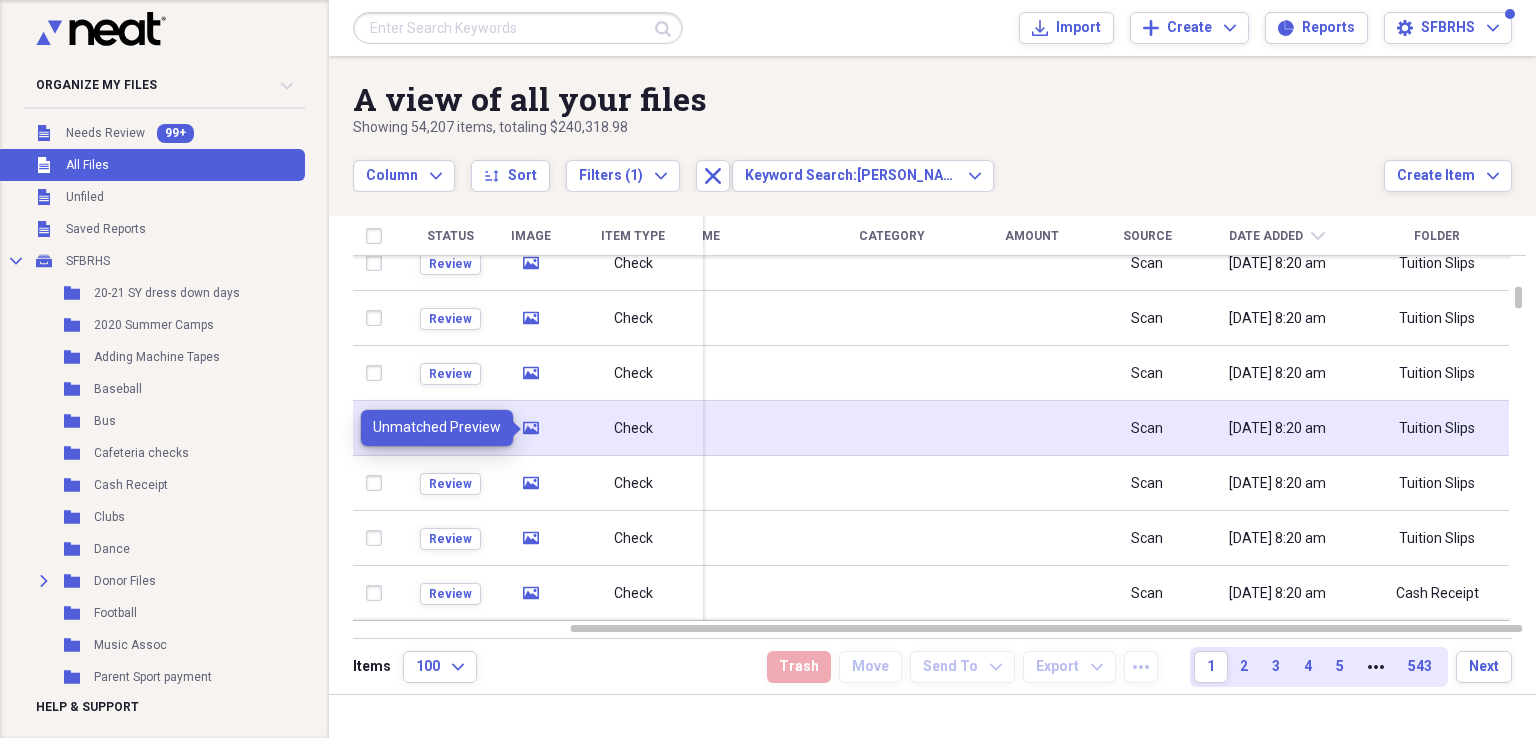 click on "media" 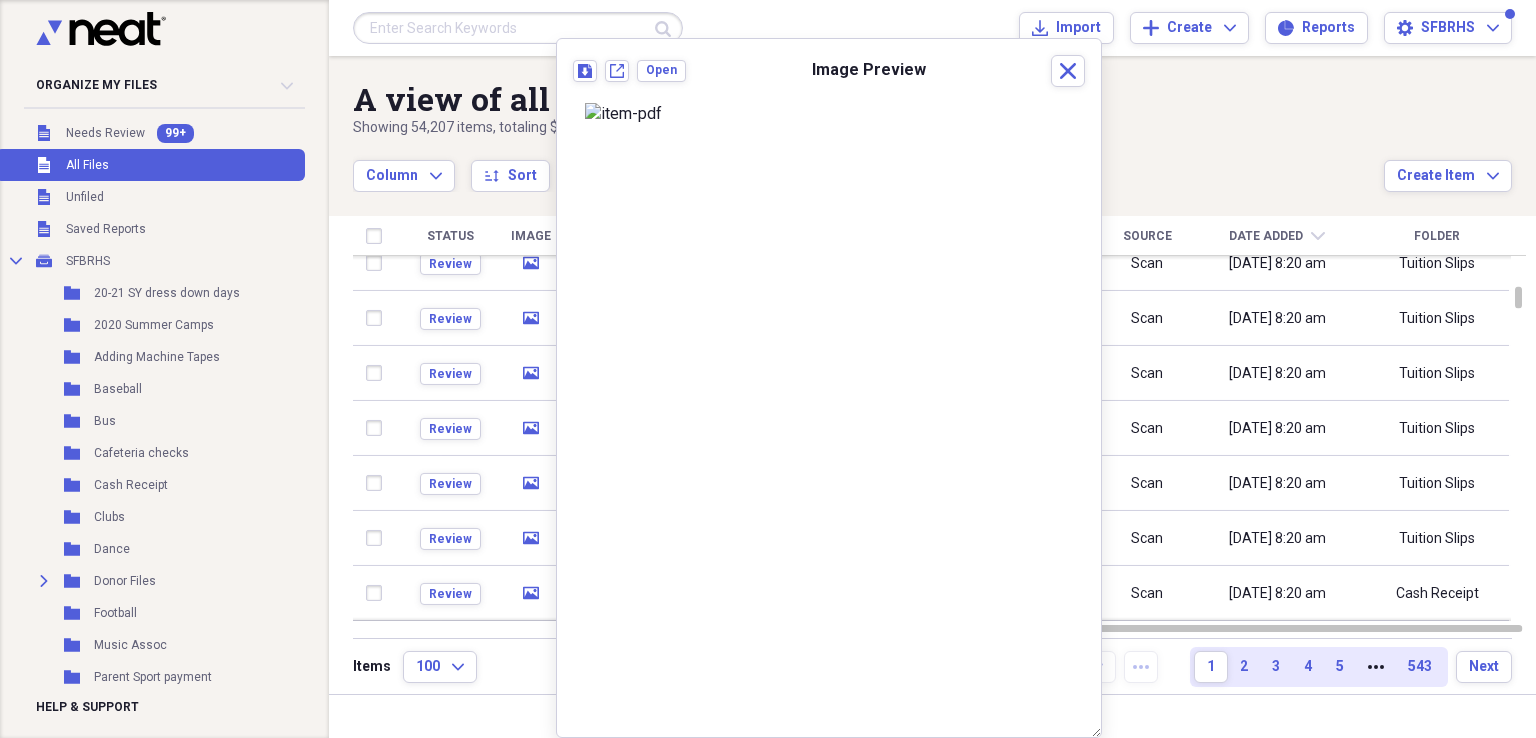 click at bounding box center (518, 28) 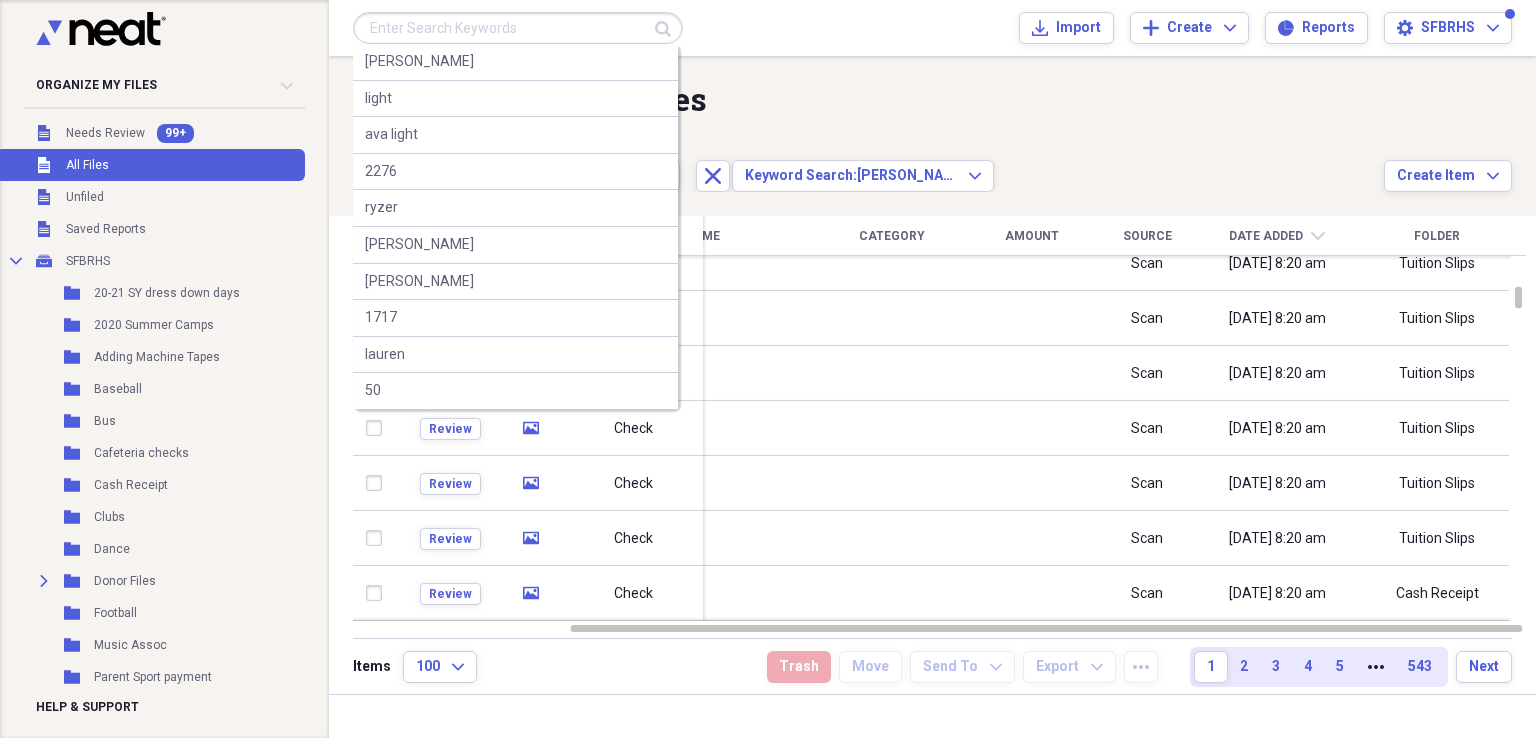 click at bounding box center (518, 28) 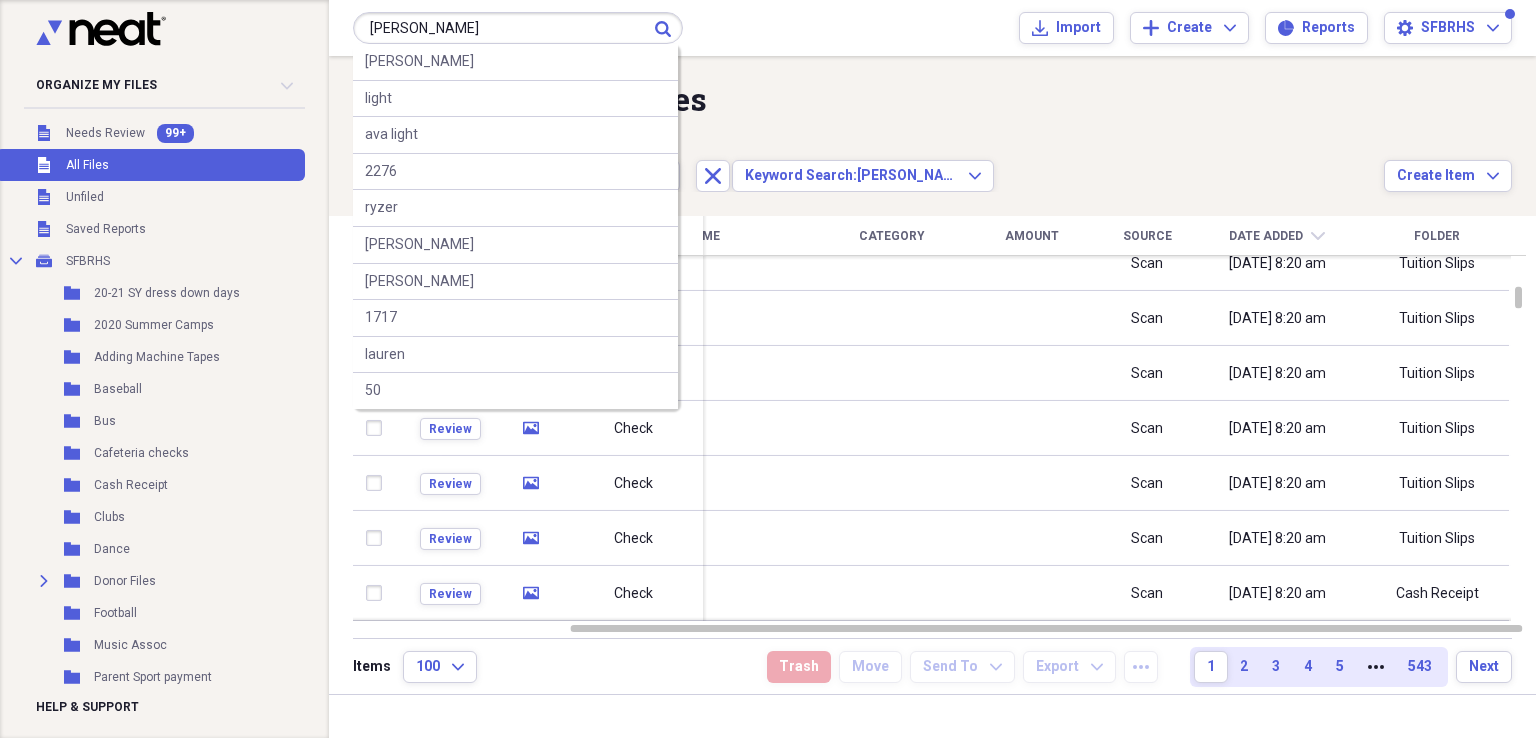 type on "[PERSON_NAME]" 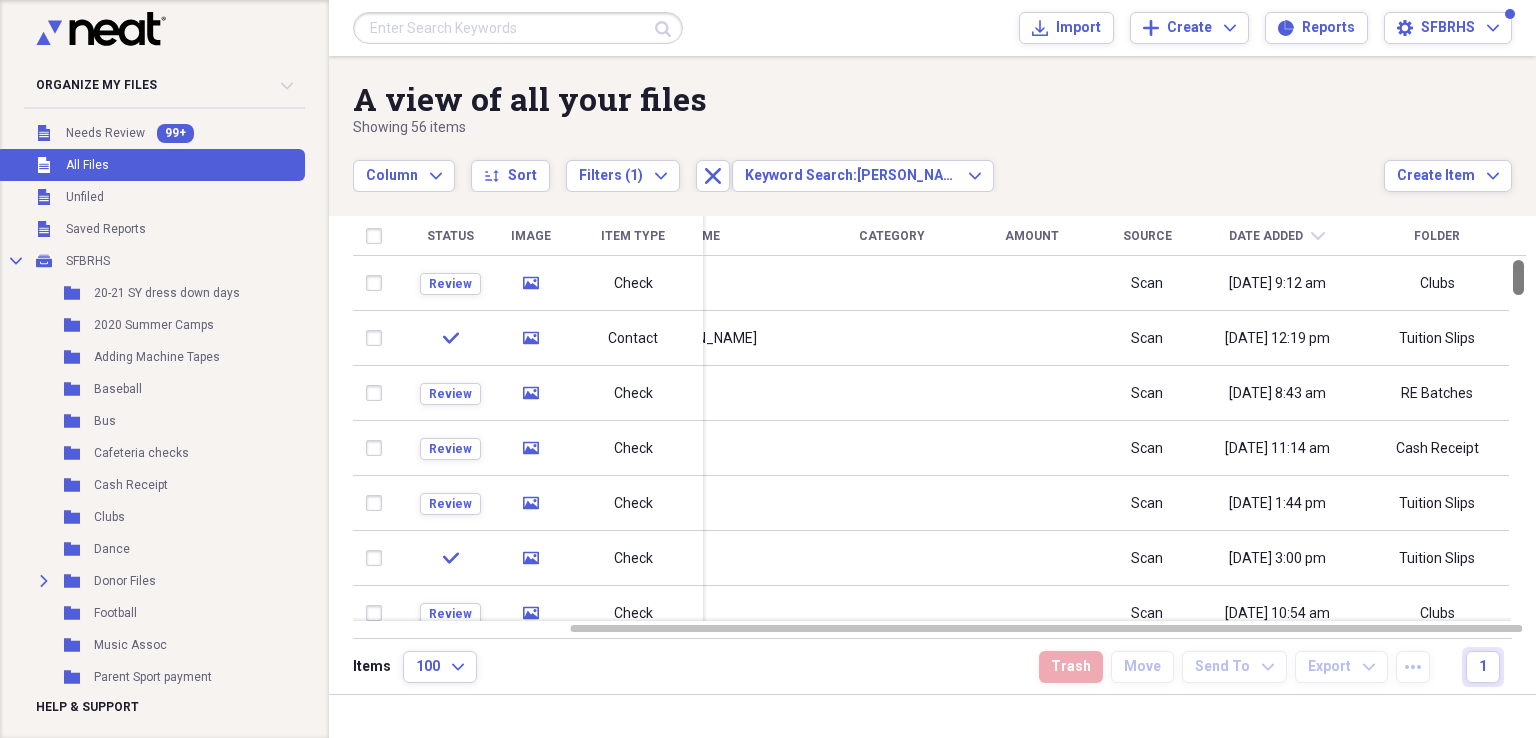 click at bounding box center (1518, 438) 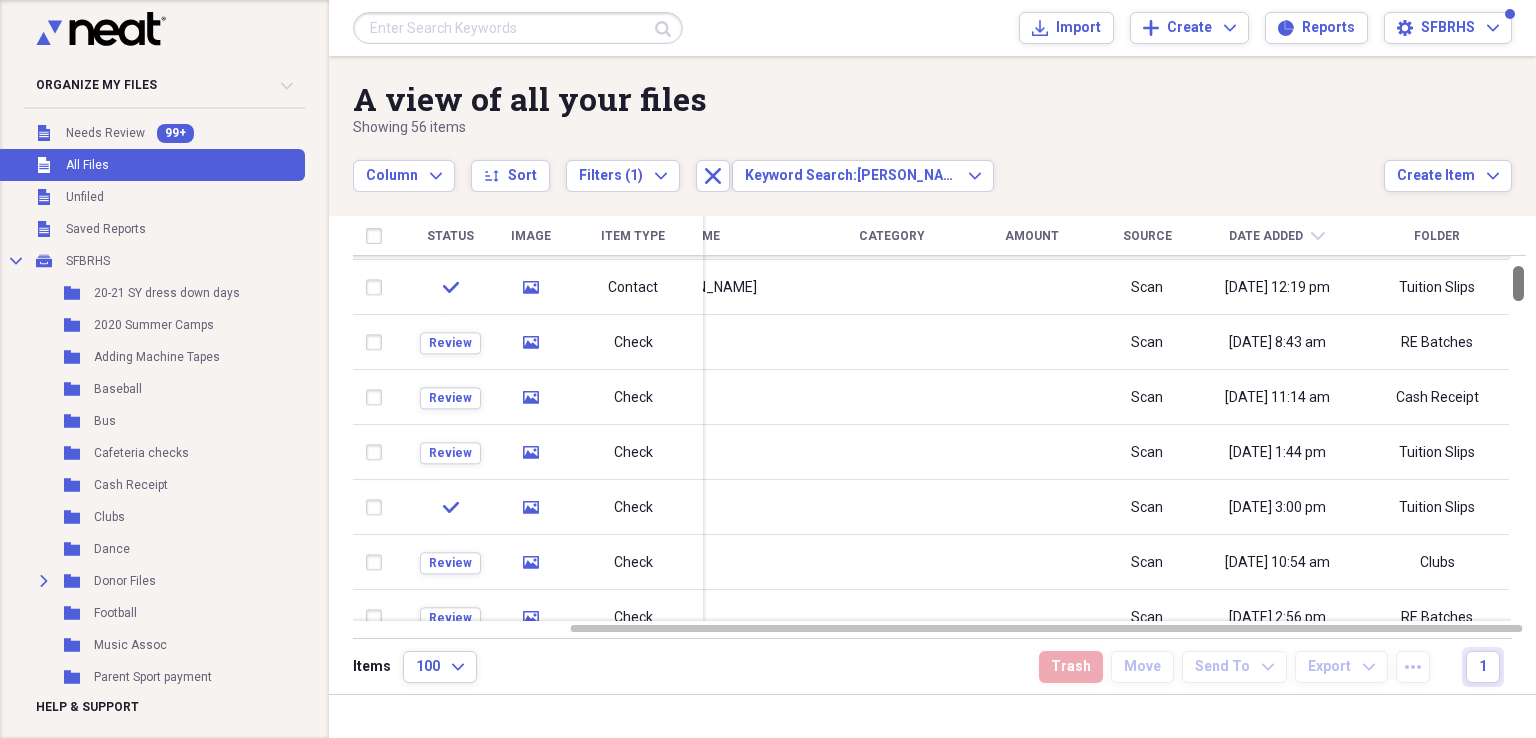 drag, startPoint x: 1525, startPoint y: 542, endPoint x: 1521, endPoint y: 232, distance: 310.02582 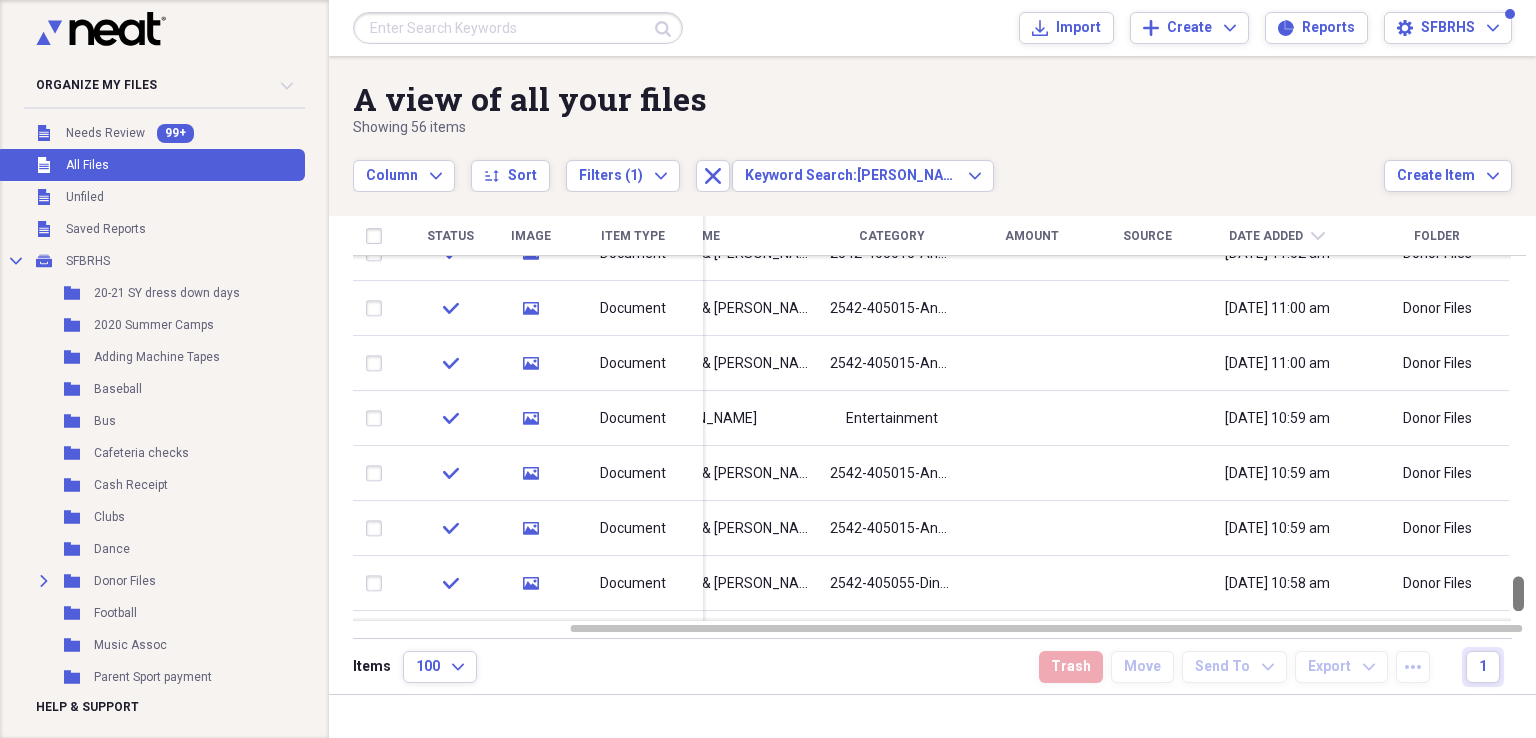 click at bounding box center [1518, 593] 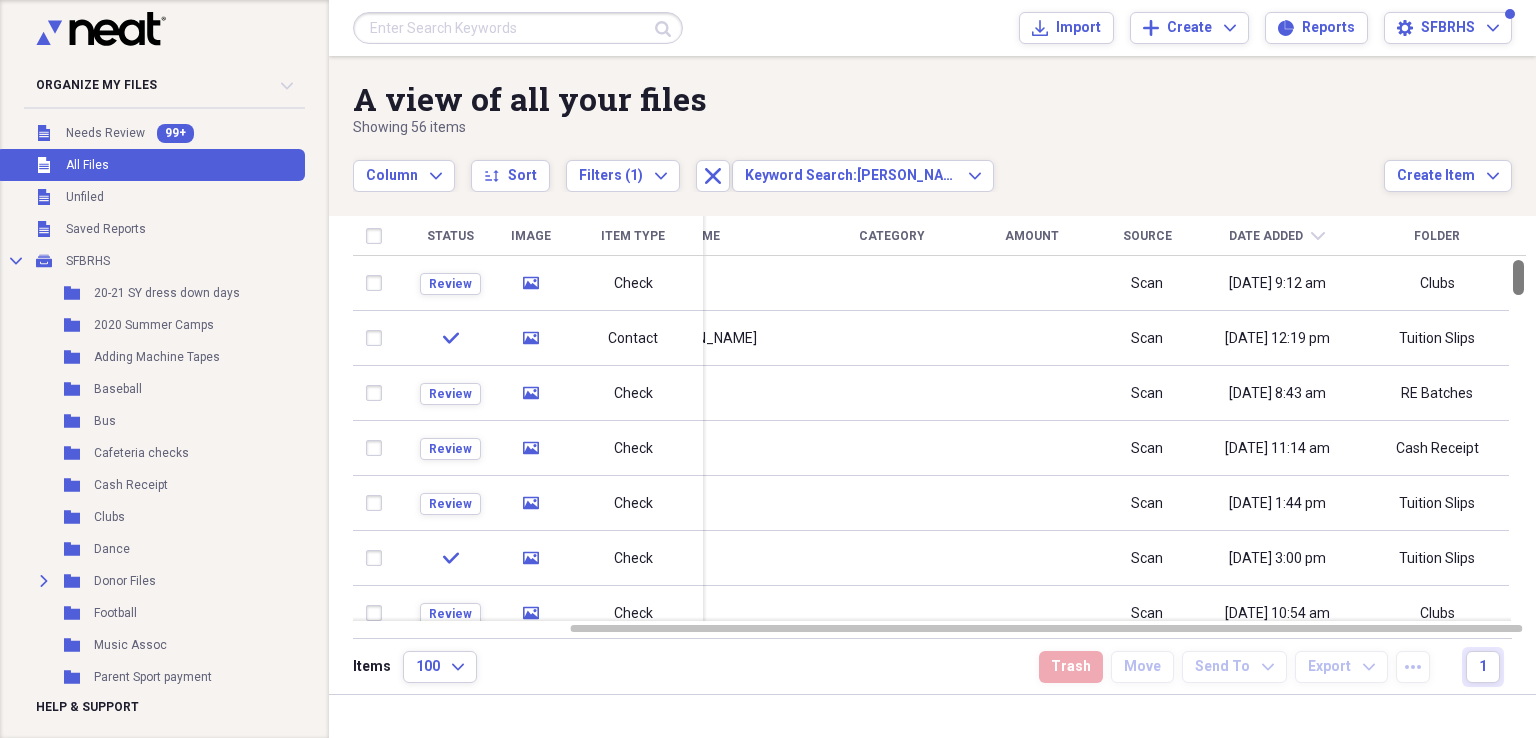 drag, startPoint x: 1524, startPoint y: 590, endPoint x: 1526, endPoint y: 229, distance: 361.00555 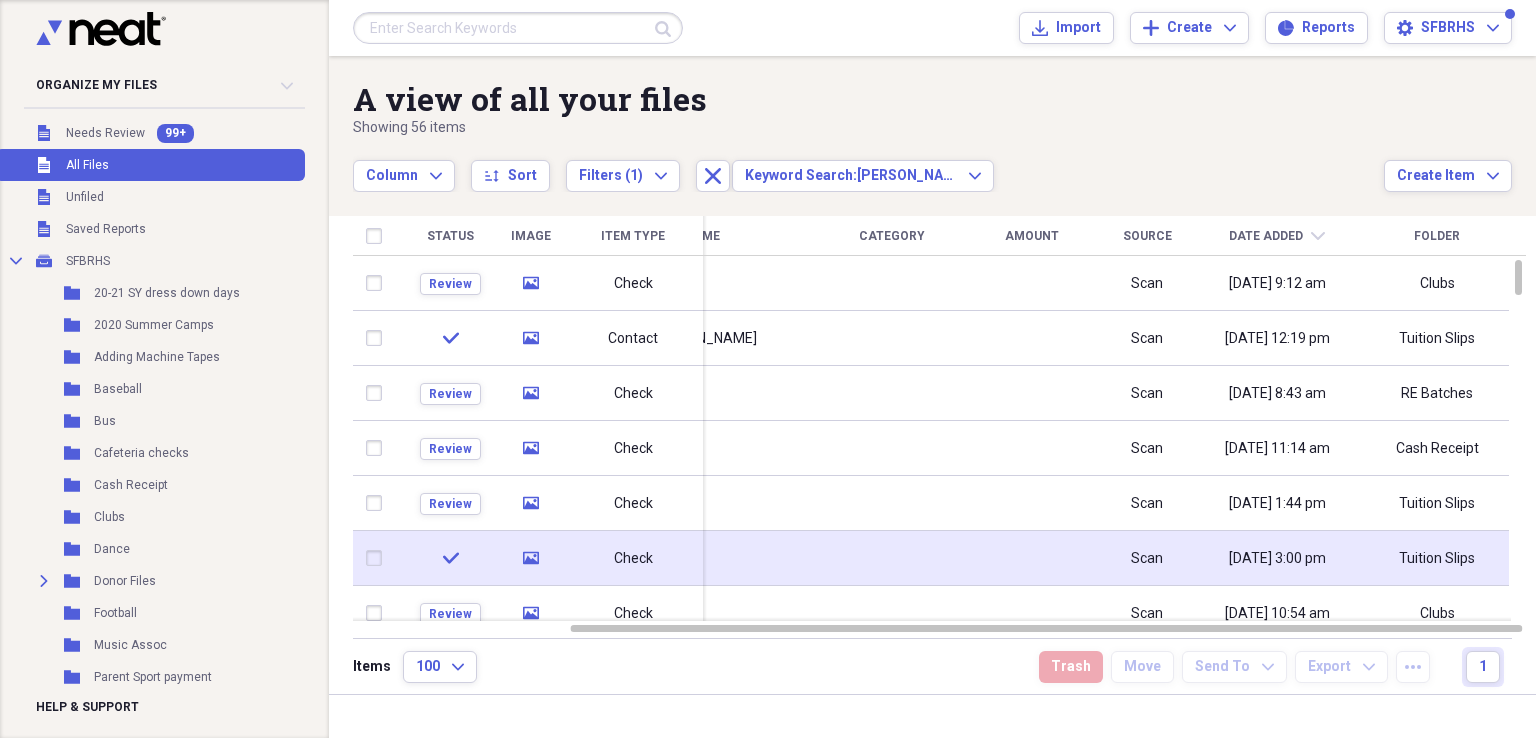 click at bounding box center (892, 558) 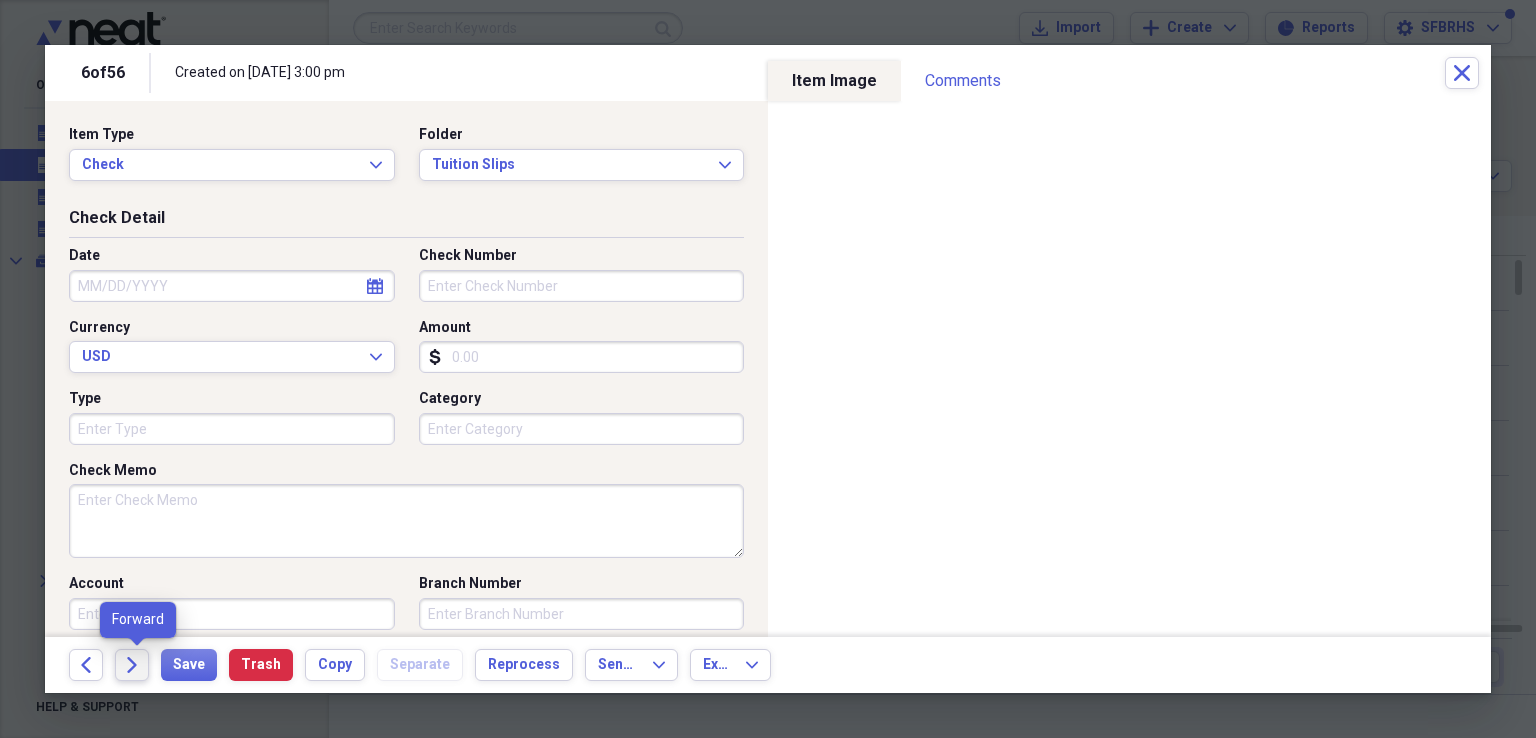 click on "Forward" at bounding box center [132, 665] 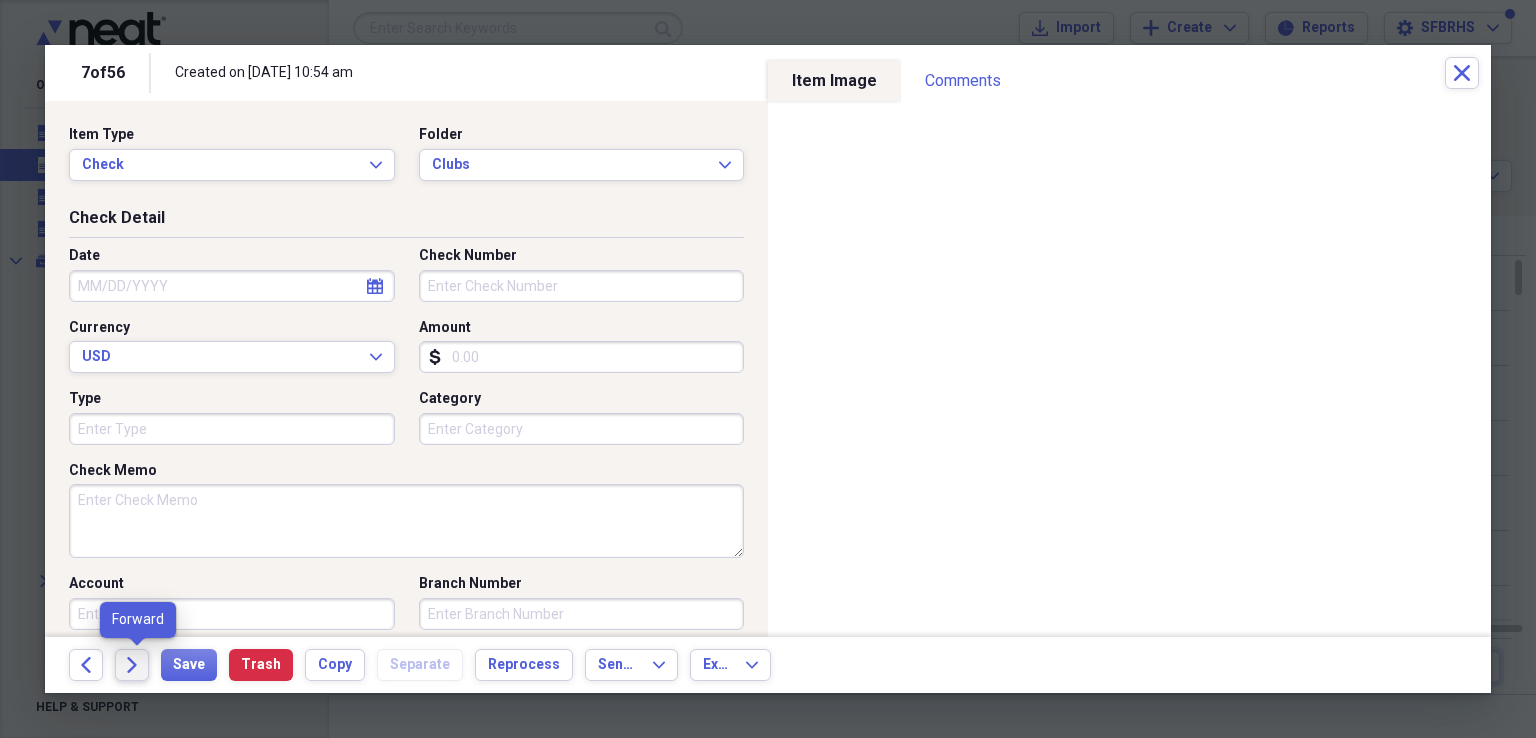 click on "Forward" at bounding box center [132, 665] 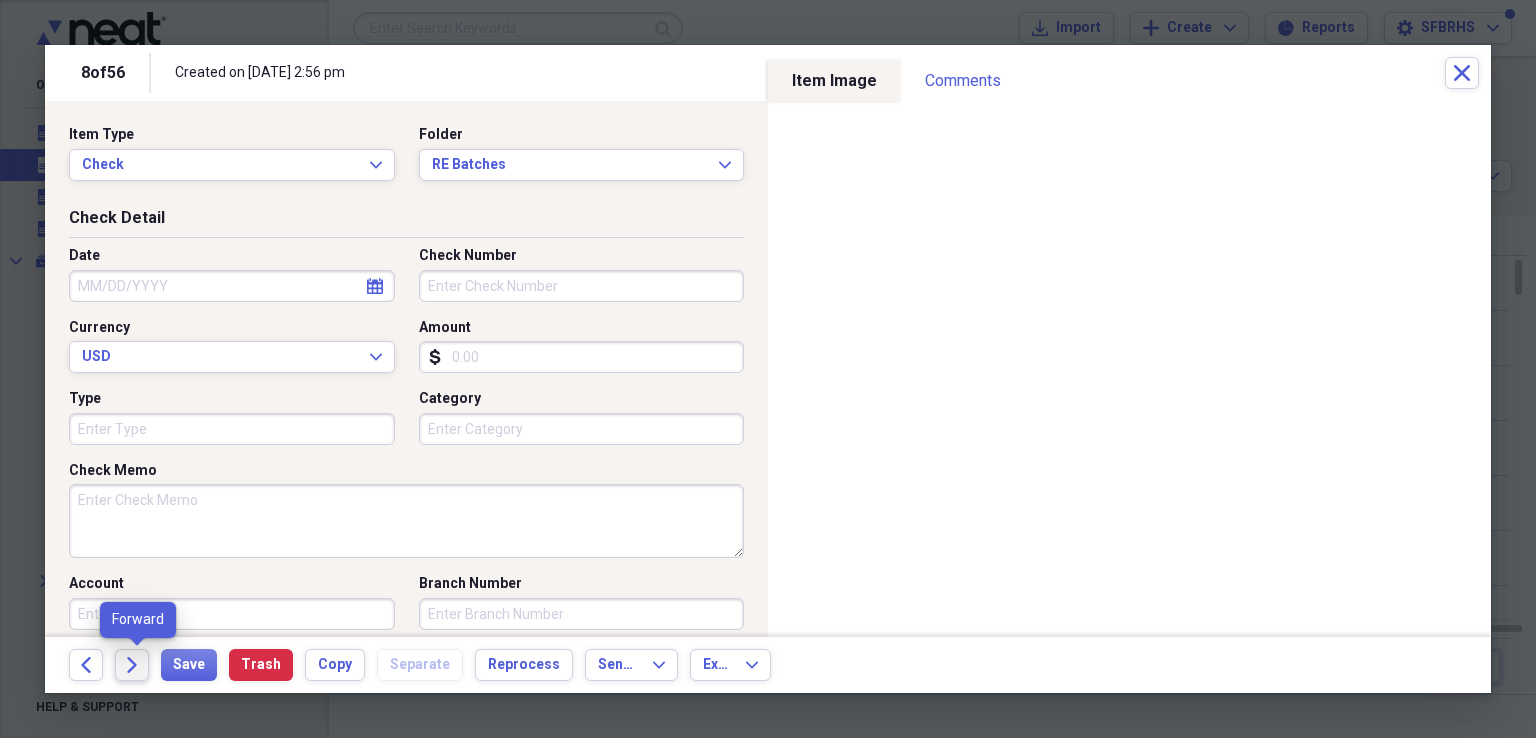 click on "Forward" at bounding box center (132, 665) 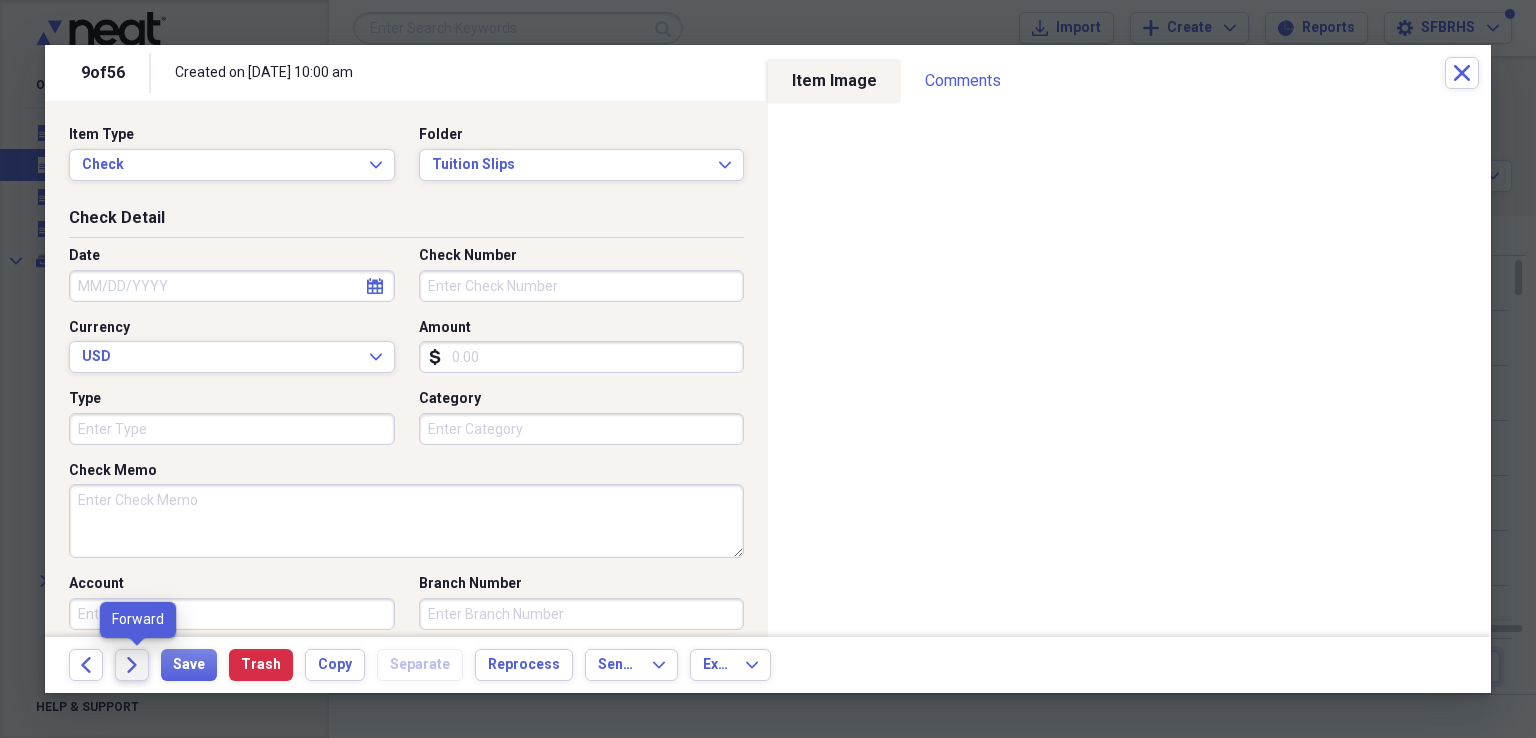 click on "Forward" at bounding box center (132, 665) 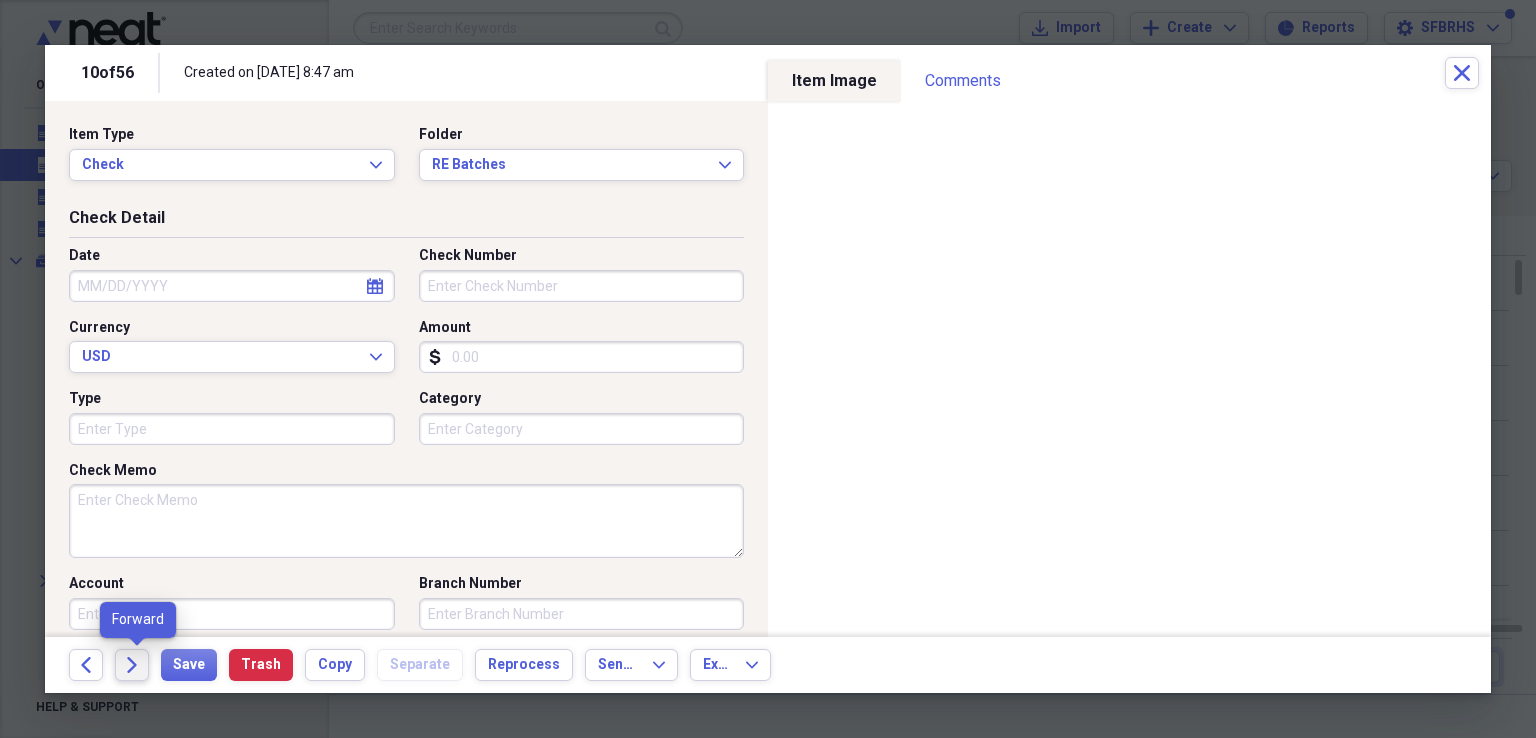 click on "Forward" at bounding box center (132, 665) 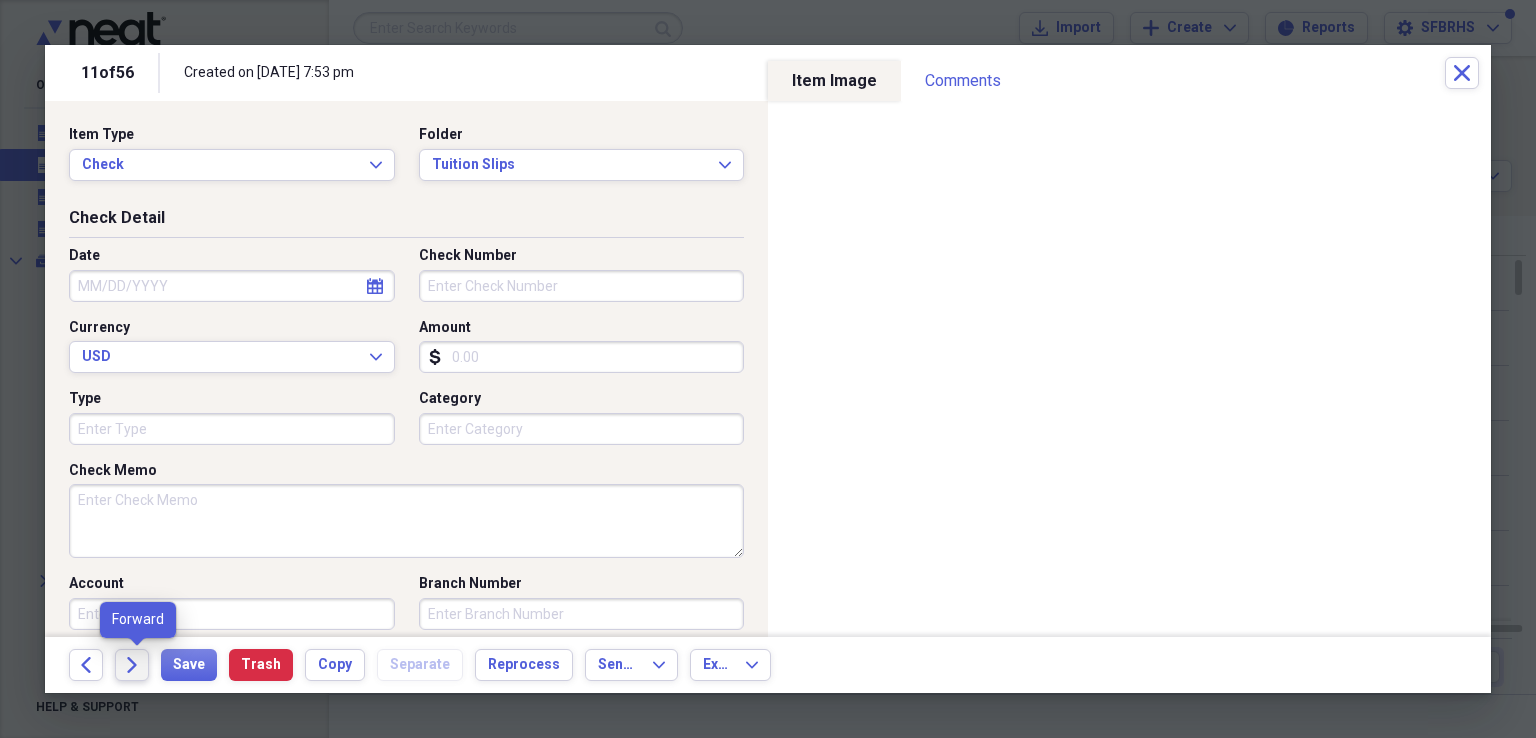 click on "Forward" at bounding box center (132, 665) 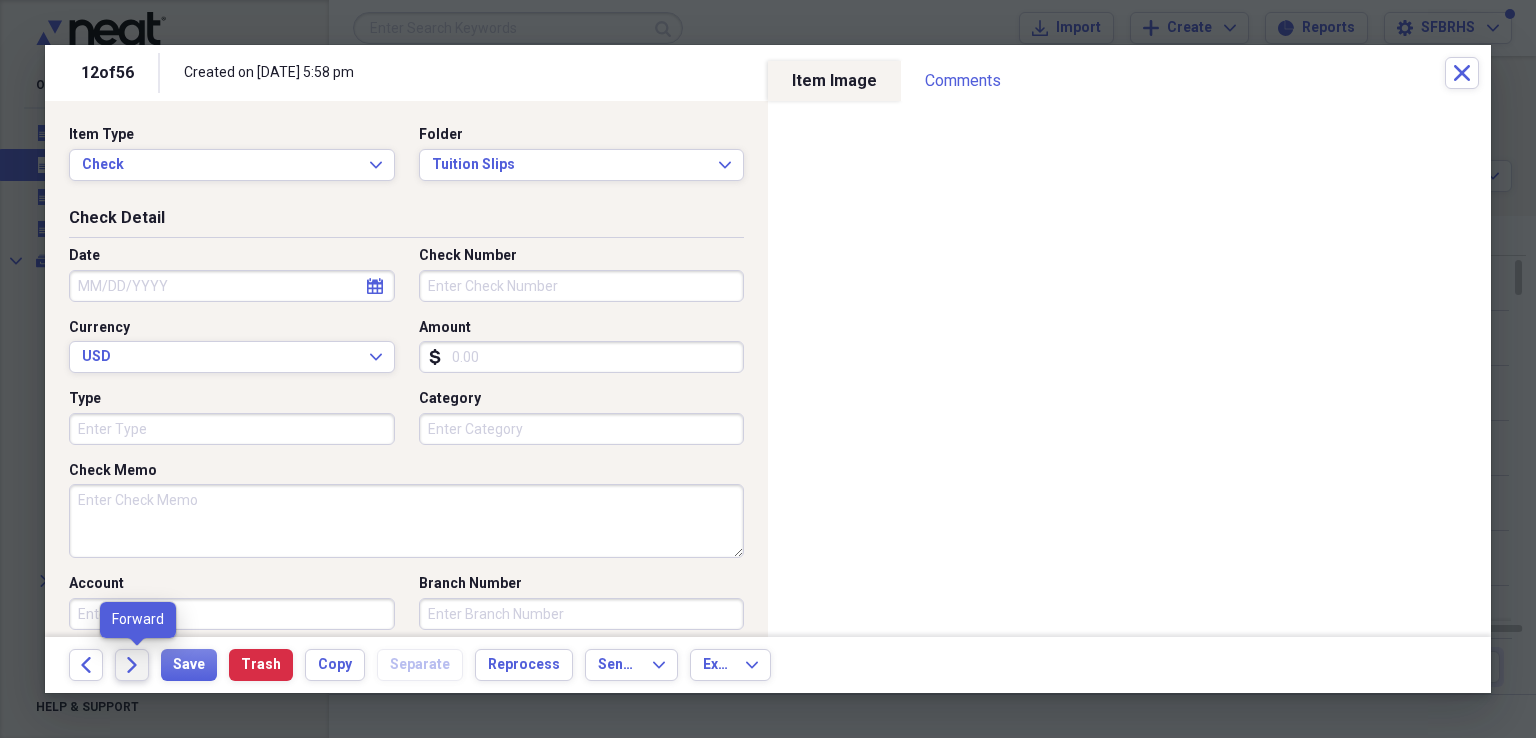 click on "Forward" at bounding box center (132, 665) 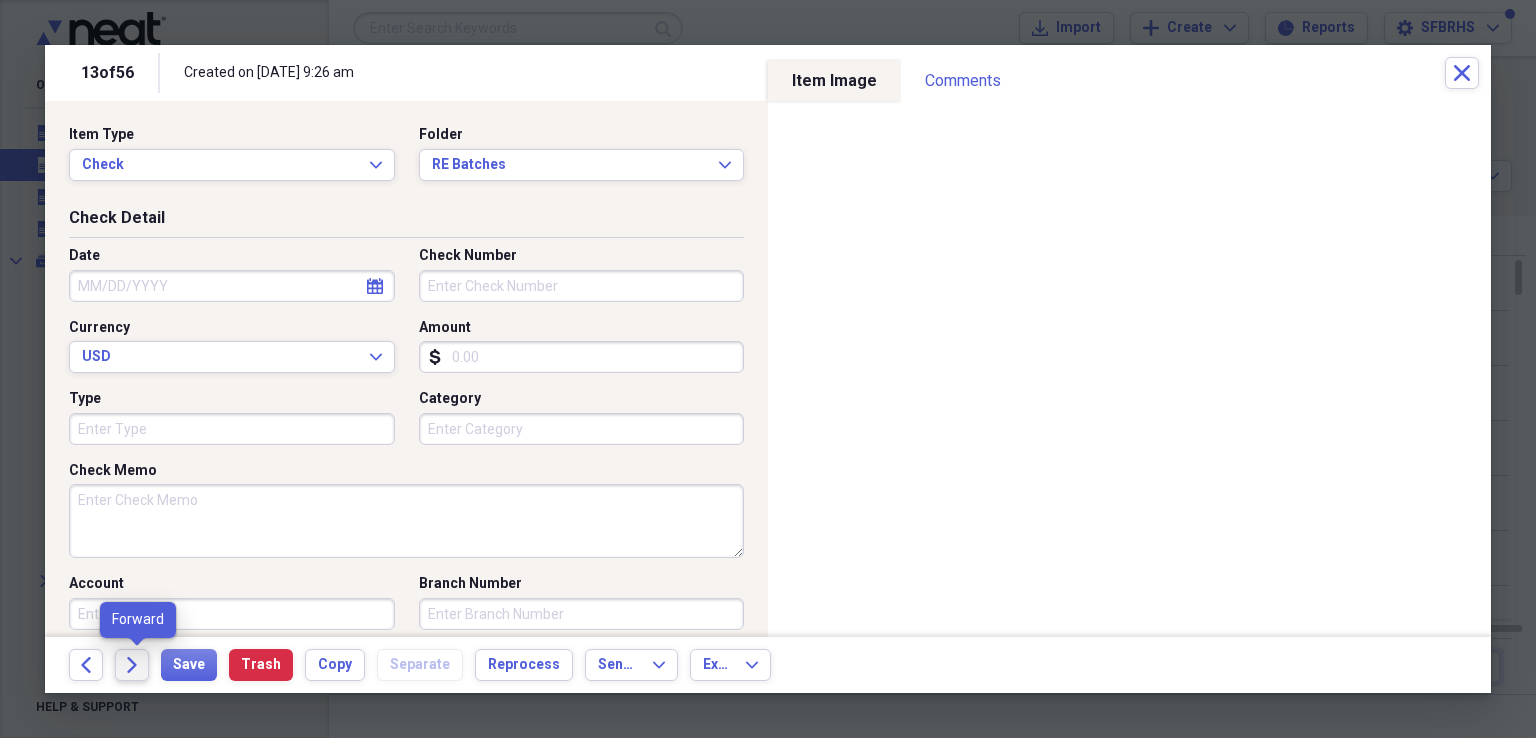 click on "Forward" at bounding box center (132, 665) 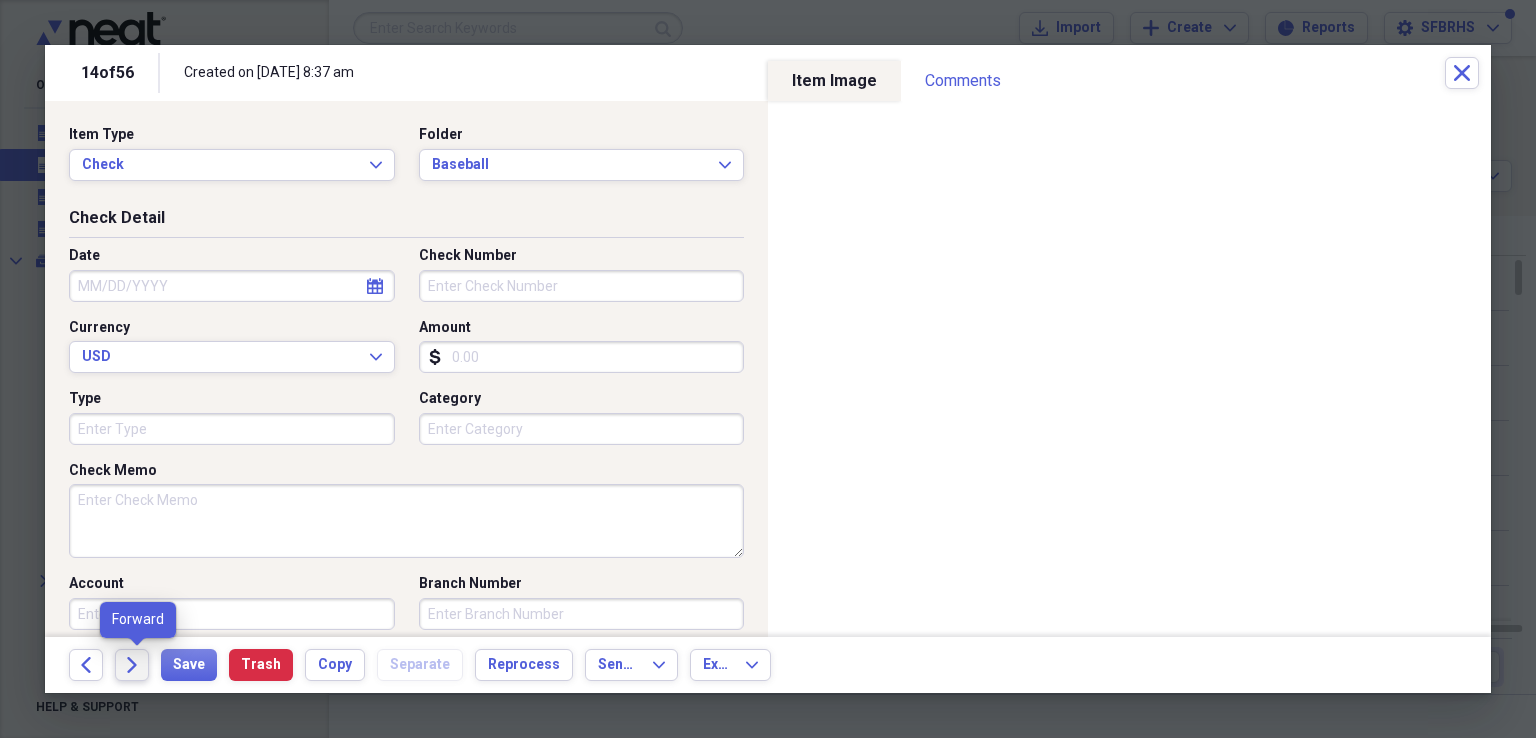 click on "Forward" at bounding box center [132, 665] 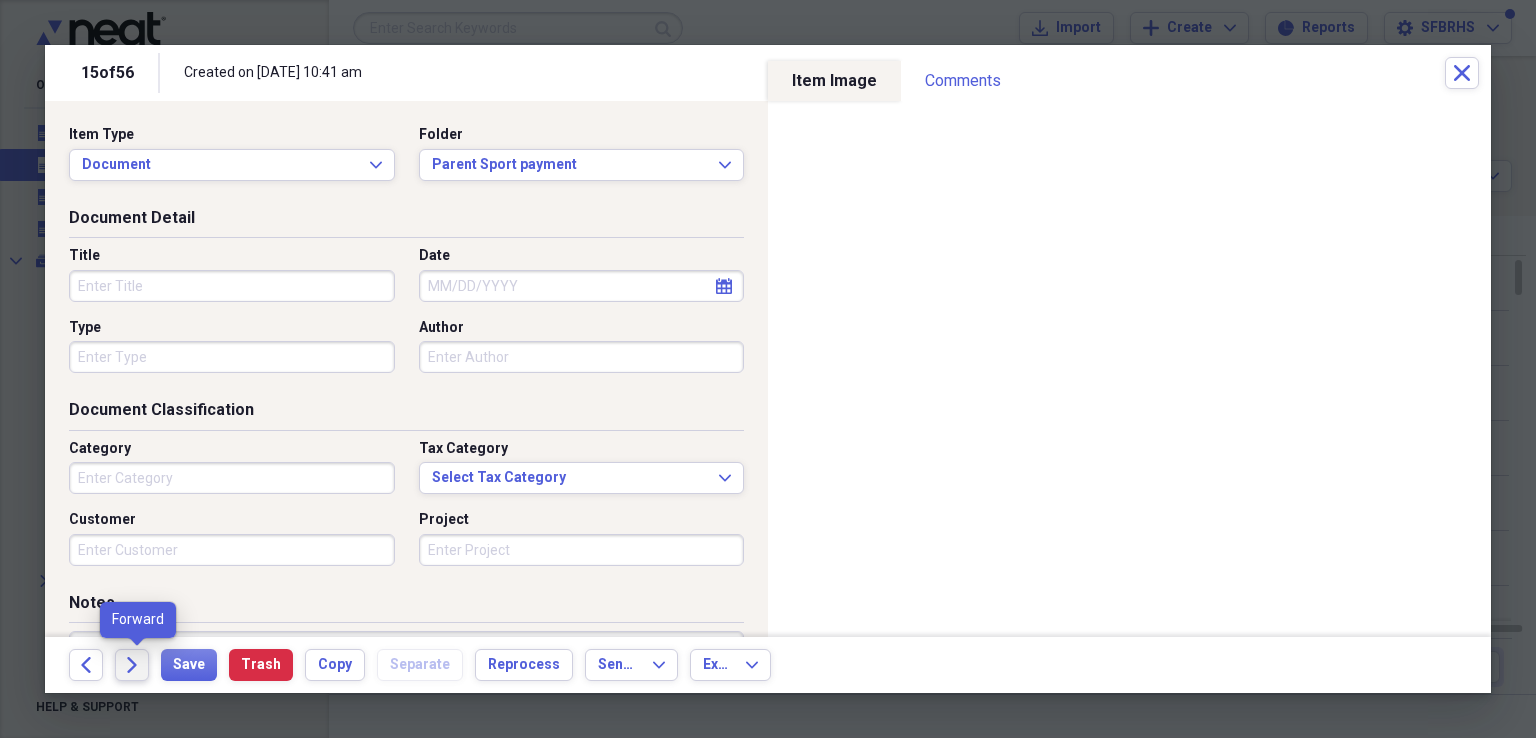 click on "Forward" at bounding box center (132, 665) 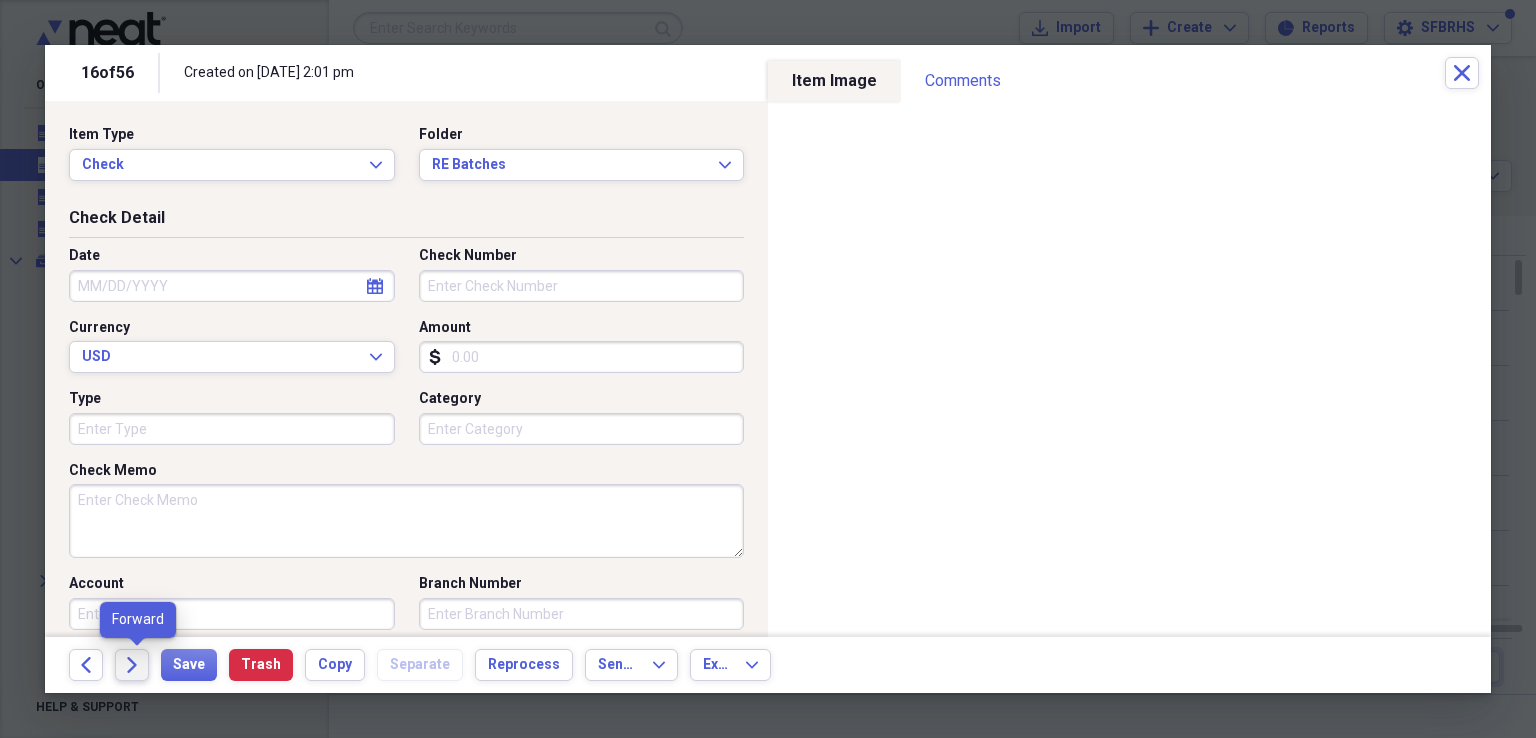click on "Forward" at bounding box center (132, 665) 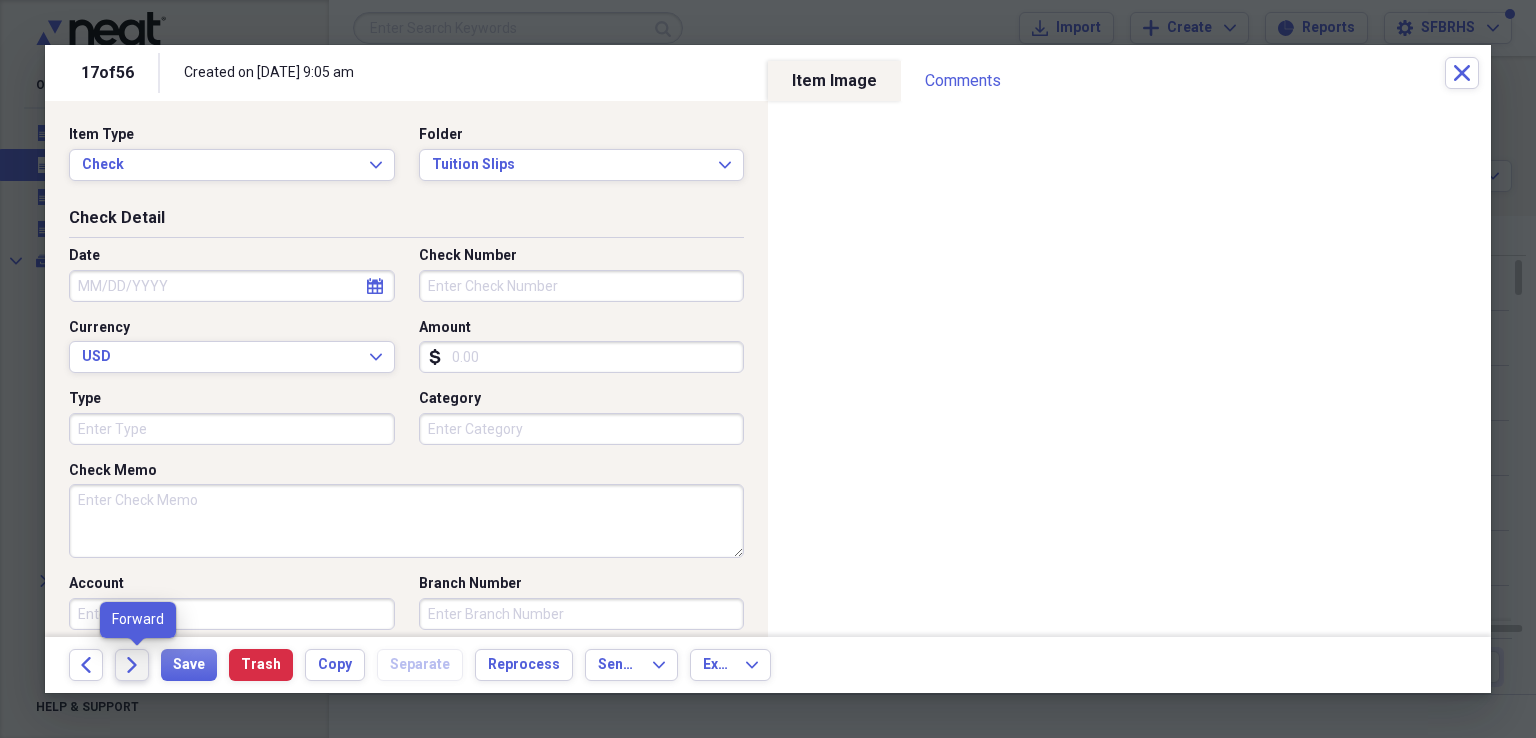 click on "Forward" at bounding box center (132, 665) 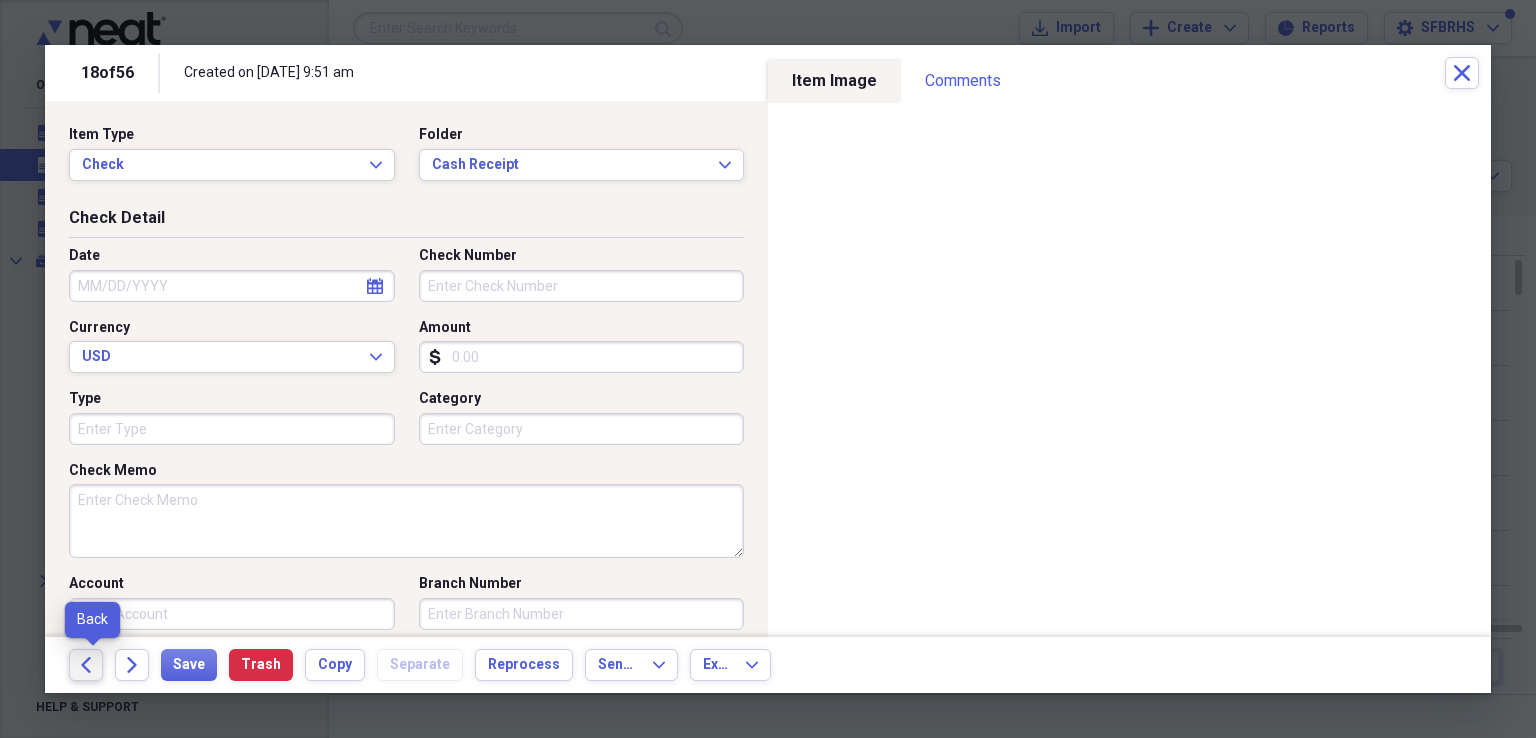 click on "Back" at bounding box center (86, 665) 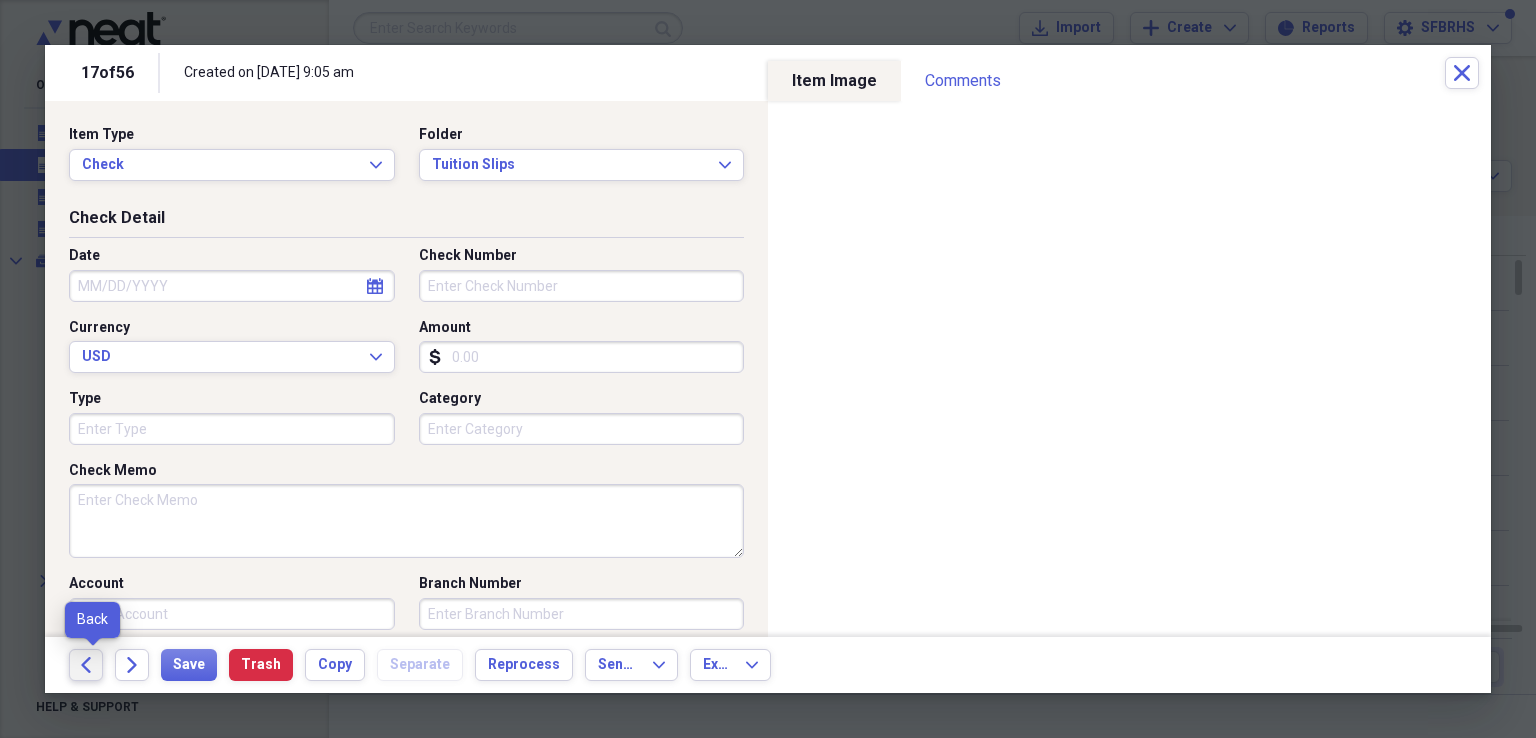 click on "Back" at bounding box center [86, 665] 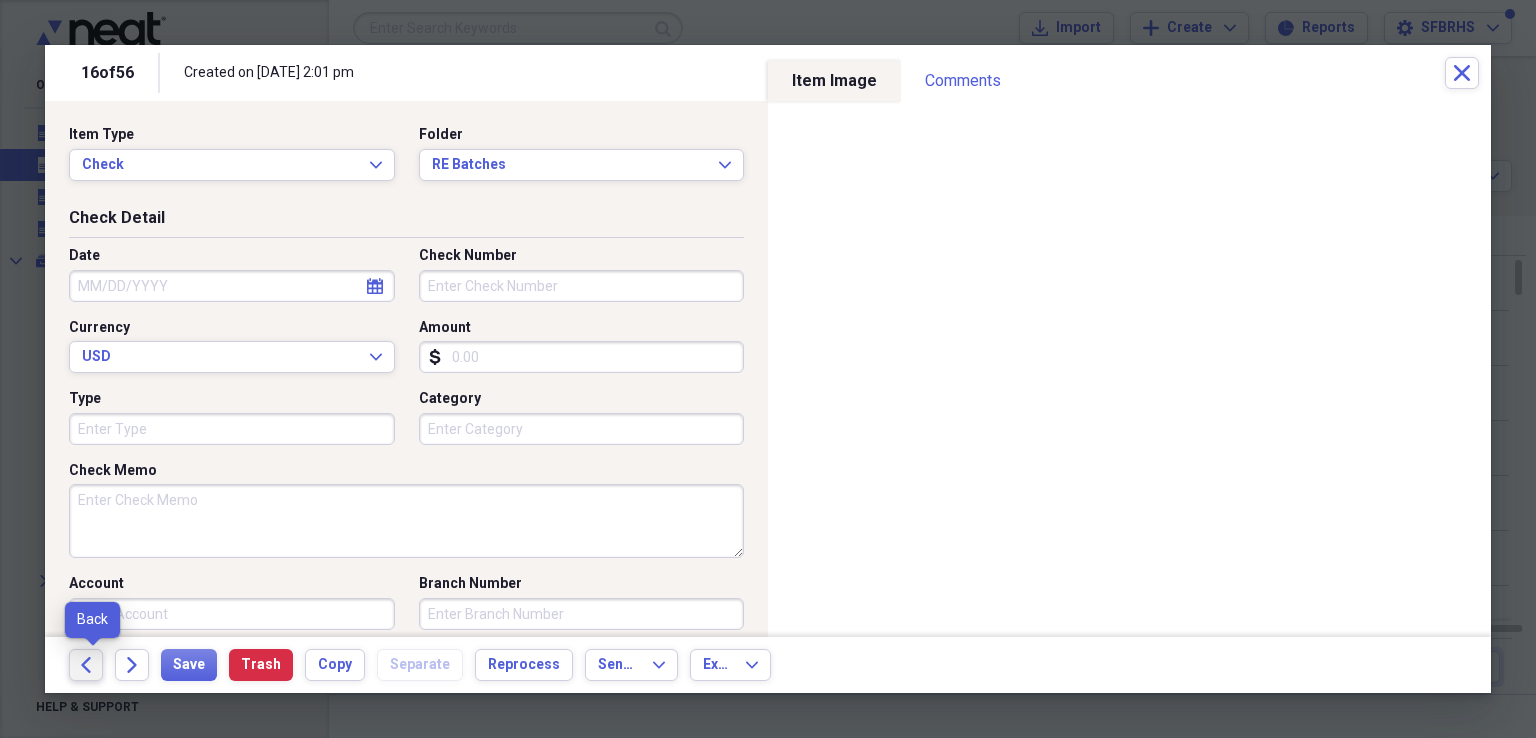 click on "Back" at bounding box center [86, 665] 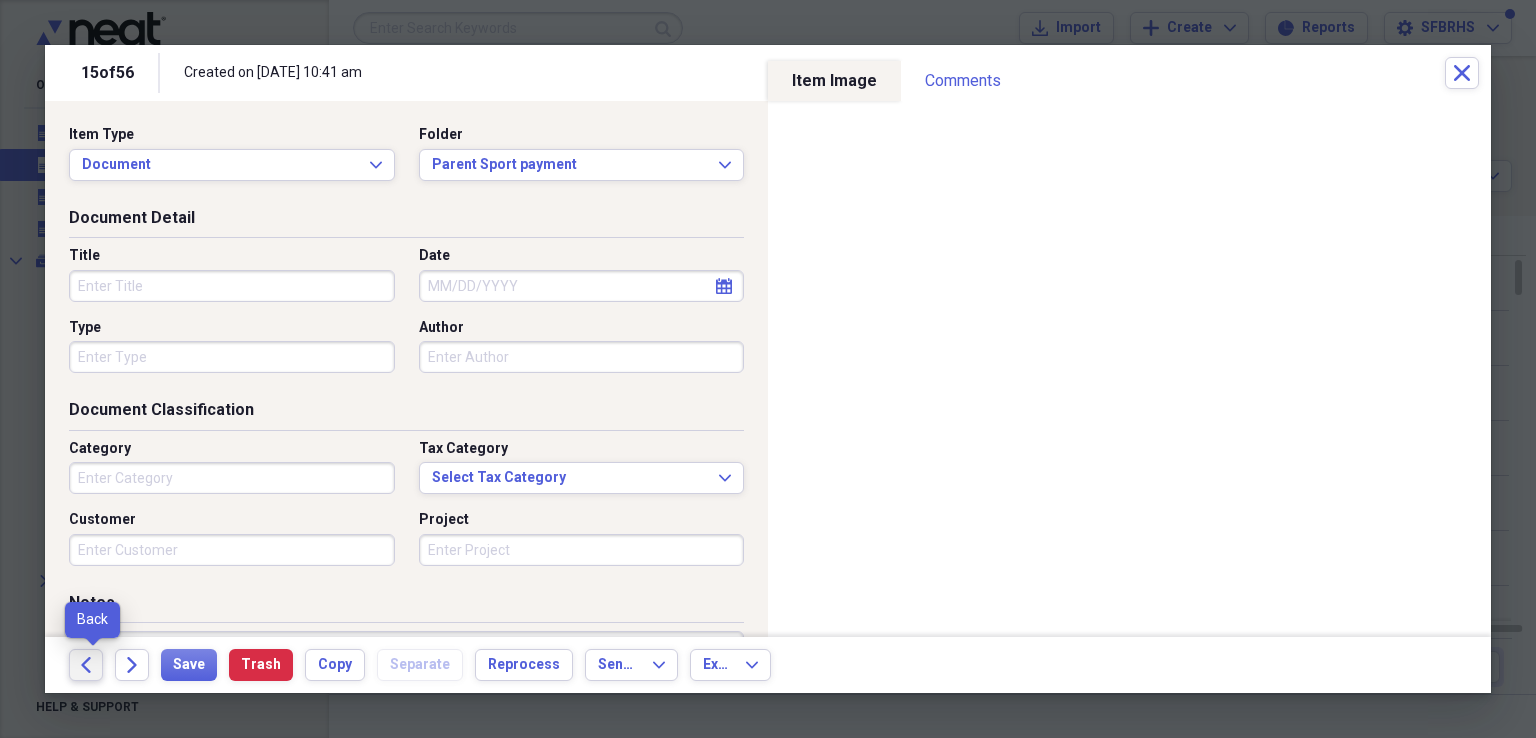 click on "Back" at bounding box center [86, 665] 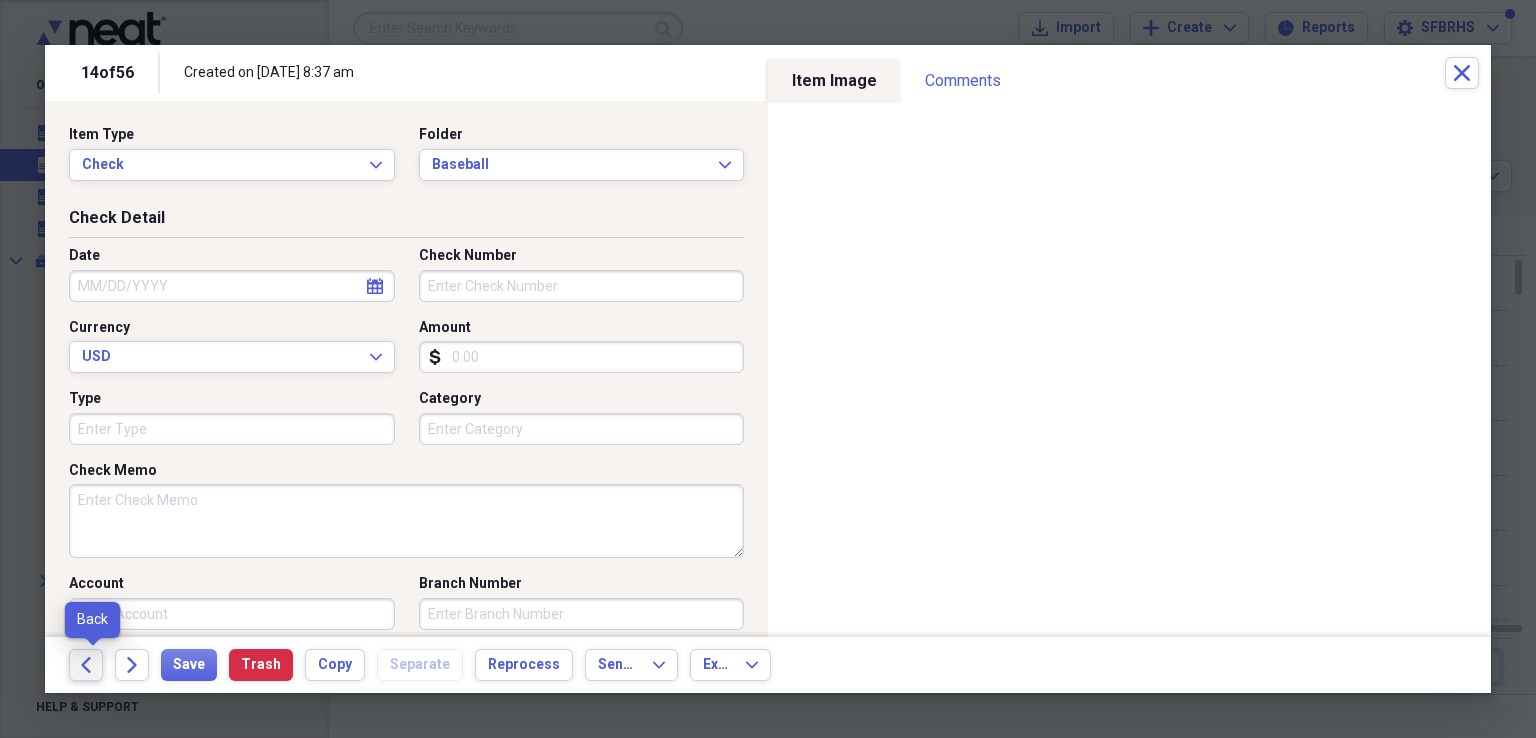 click on "Back" at bounding box center [86, 665] 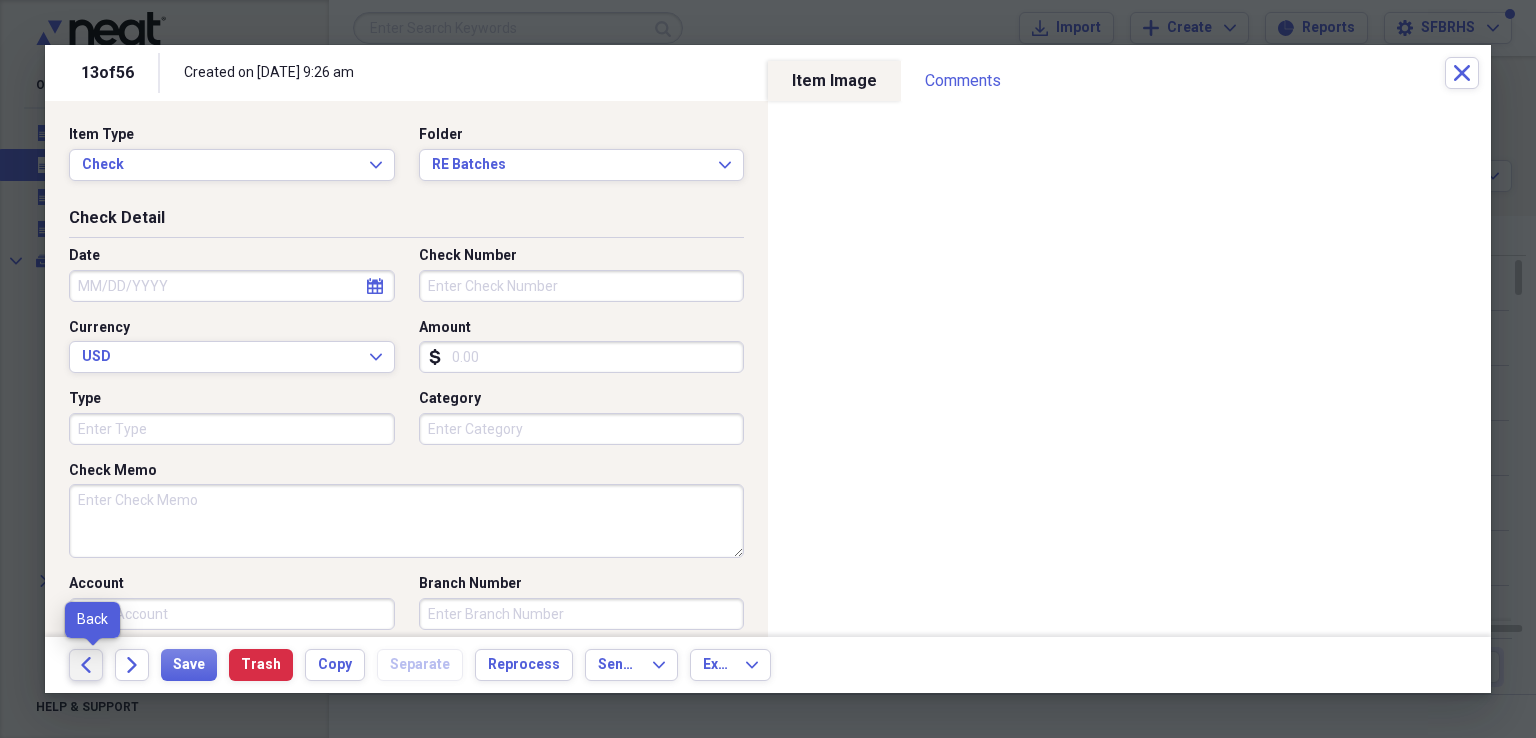 click on "Back" at bounding box center (86, 665) 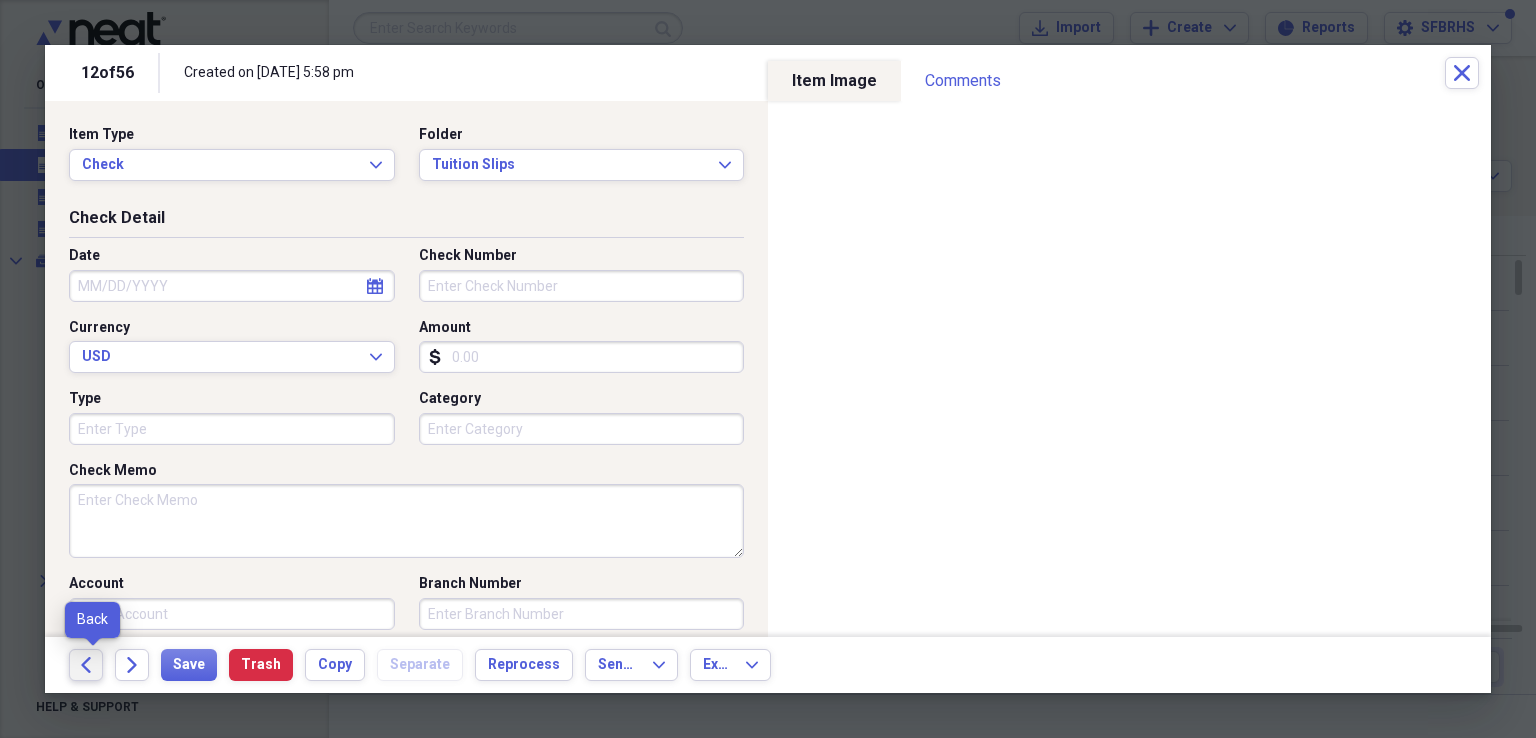 click on "Back" at bounding box center (86, 665) 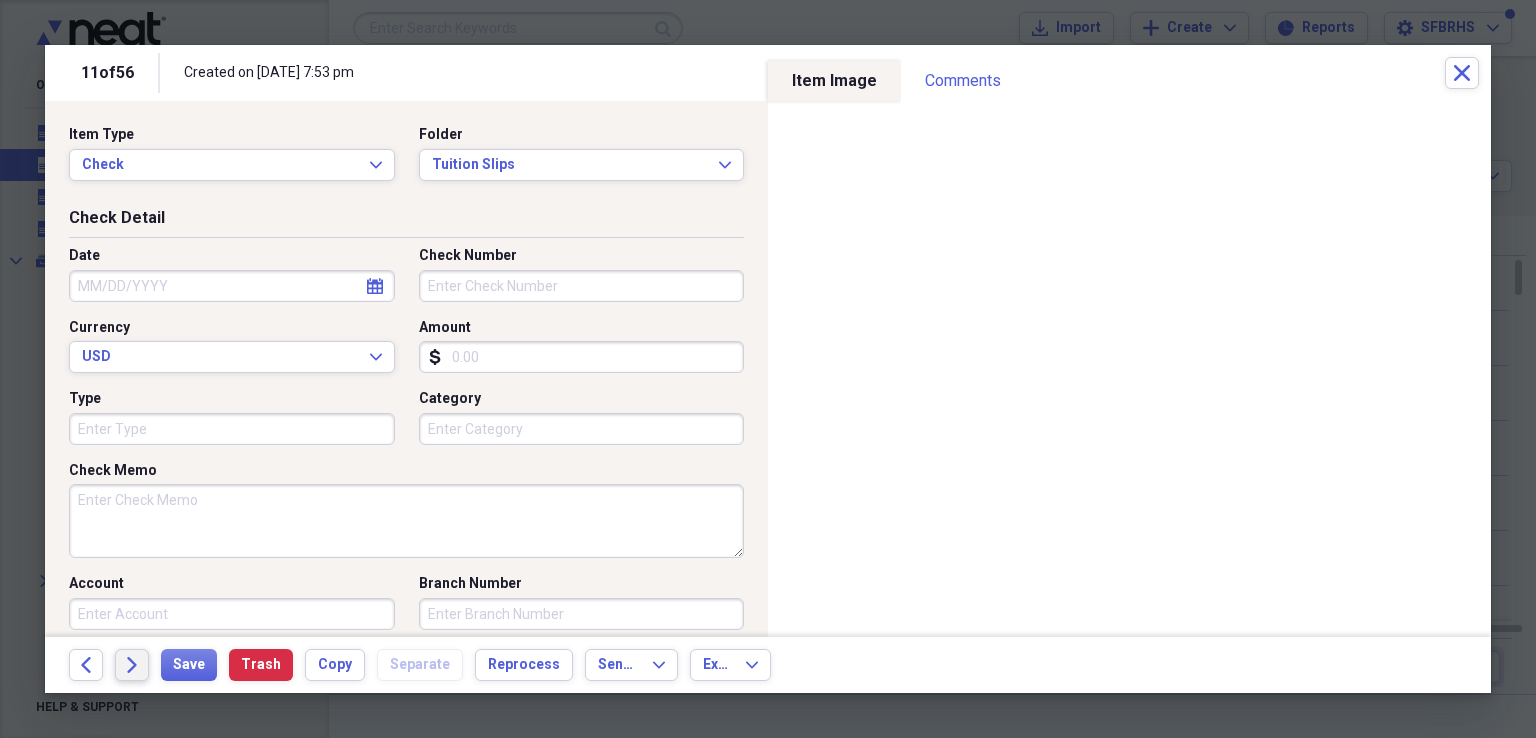 click on "Forward" 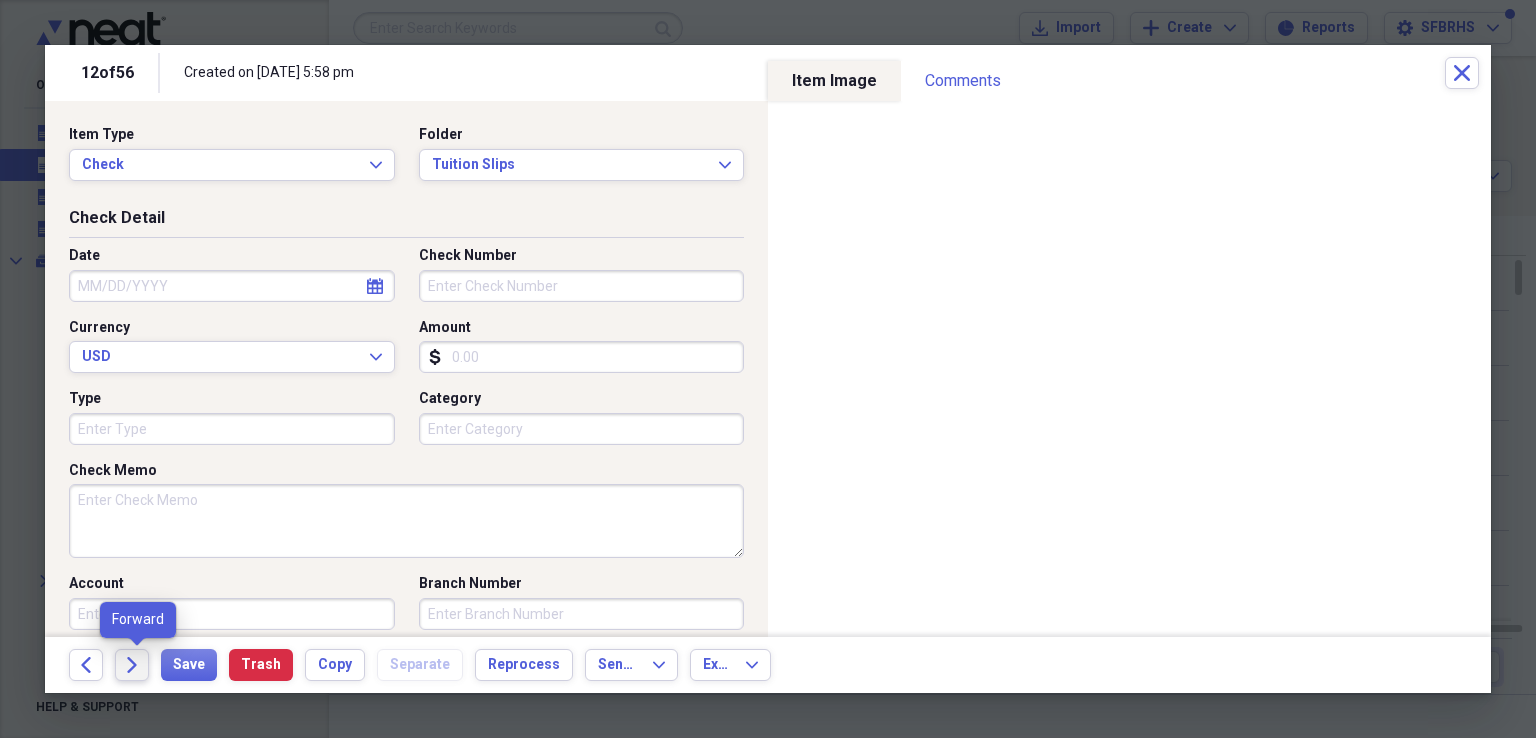 click on "Forward" 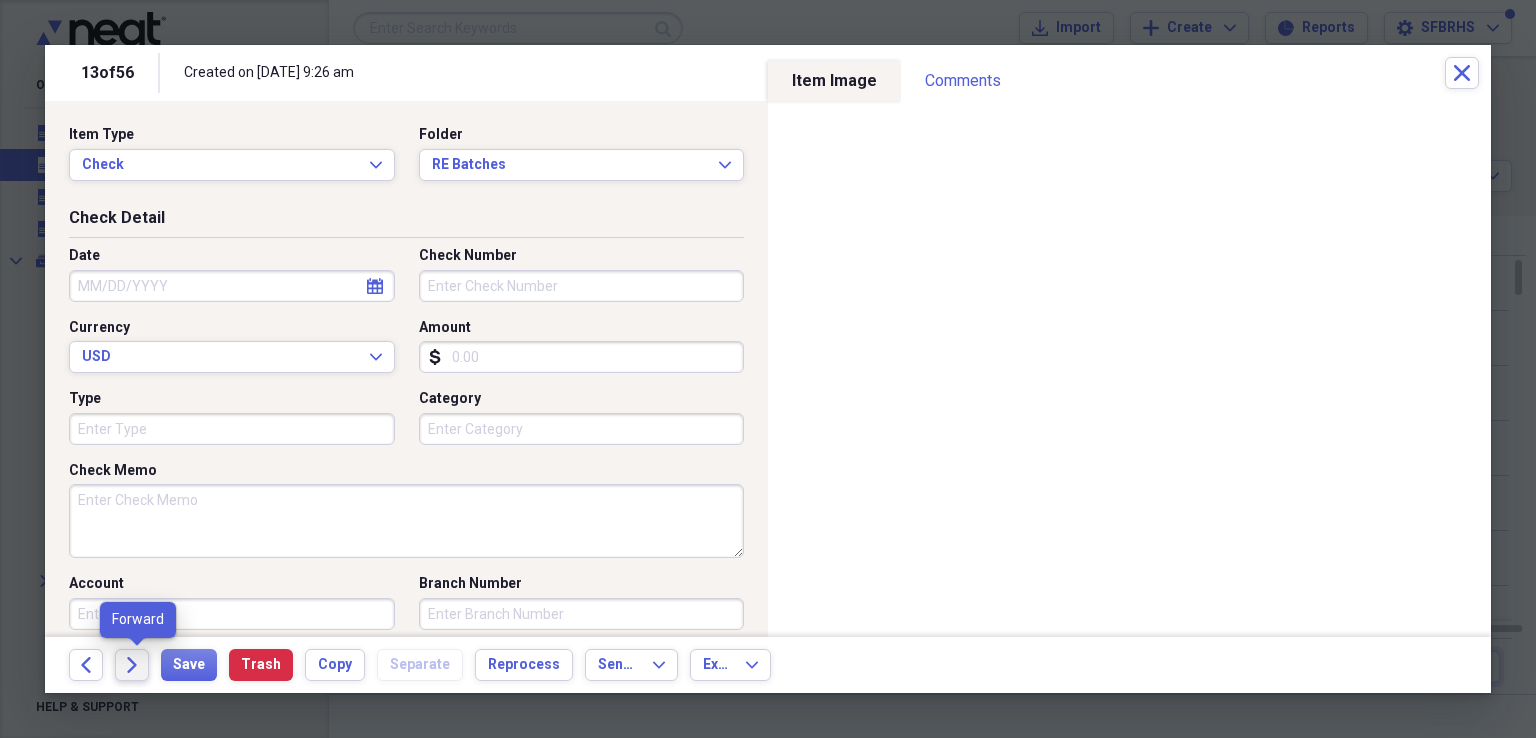 click on "Forward" 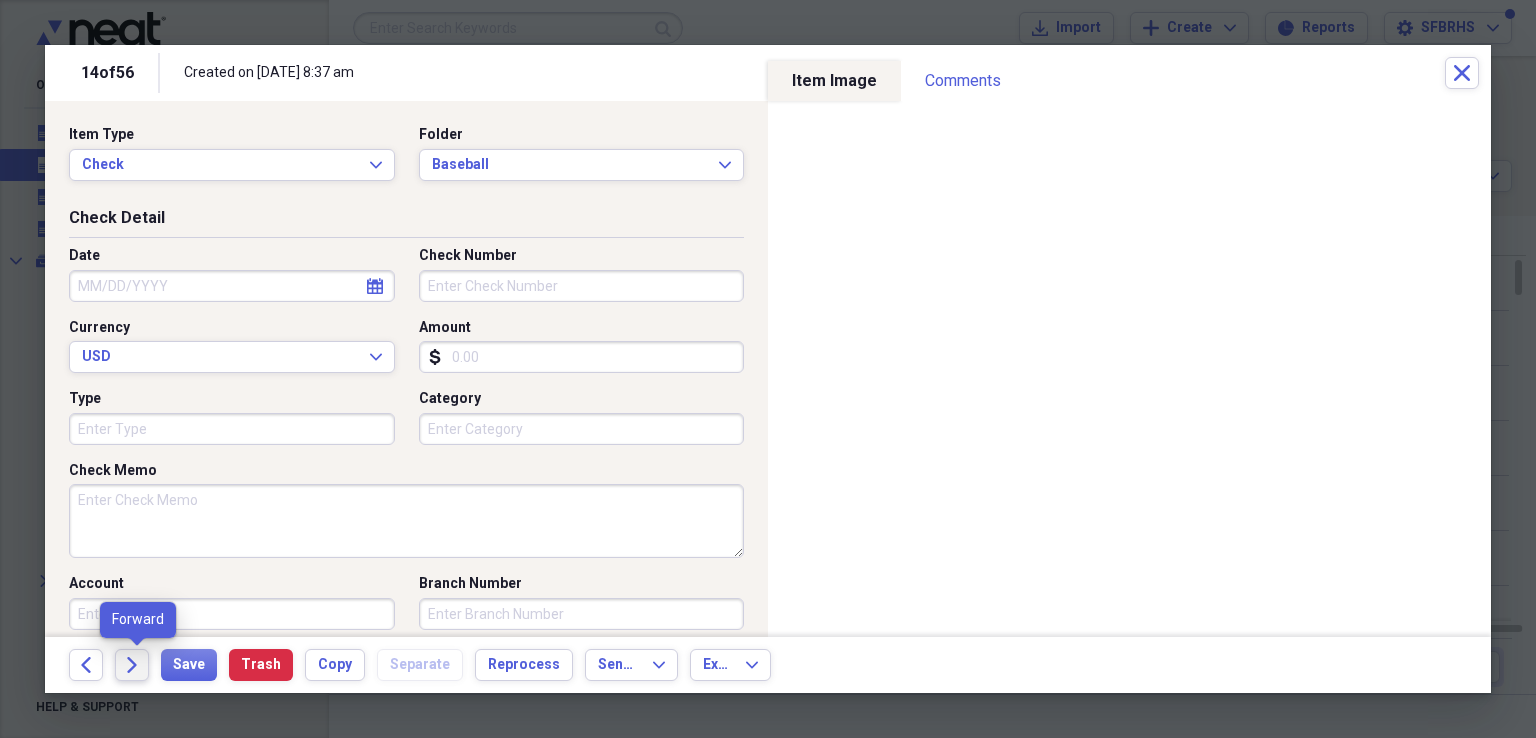 click on "Forward" 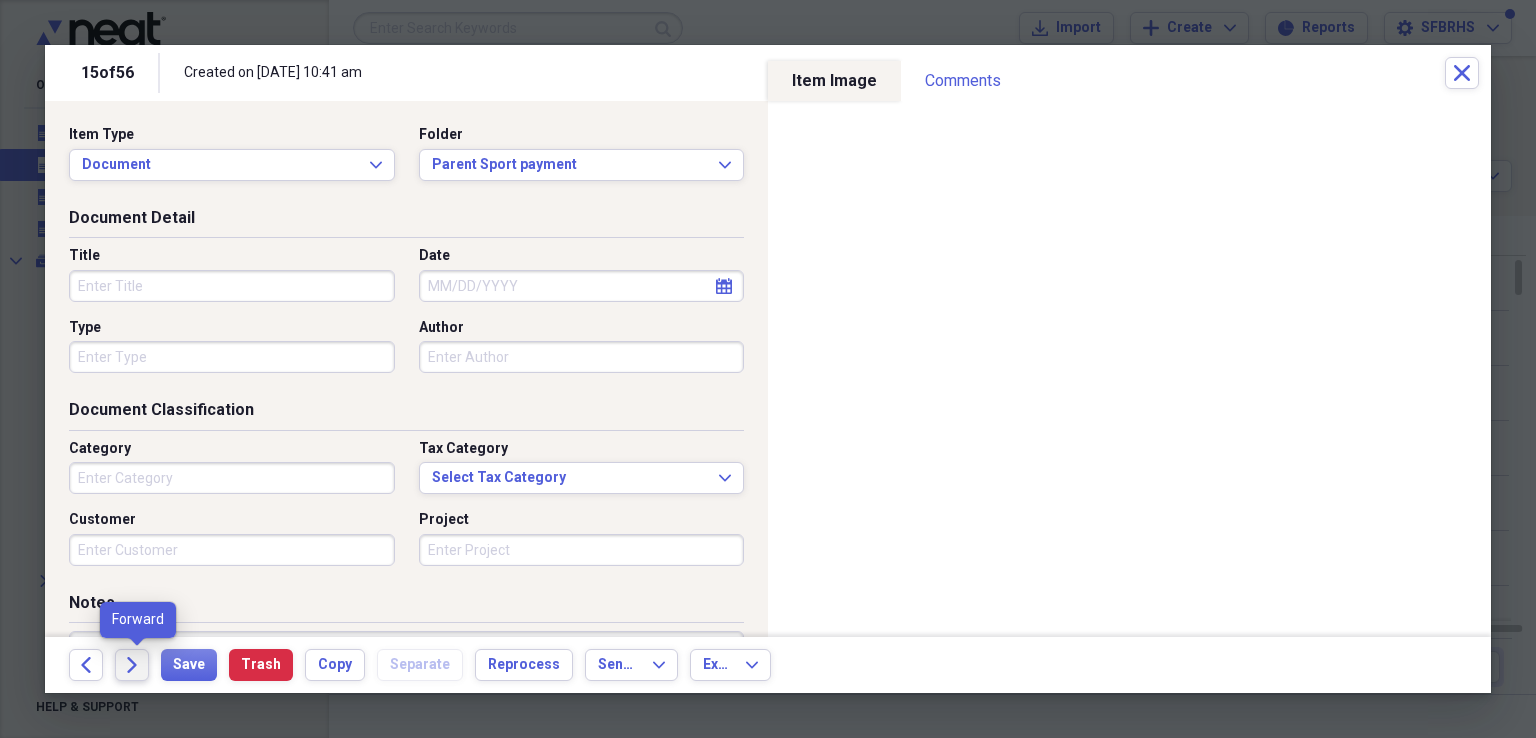 click on "Forward" 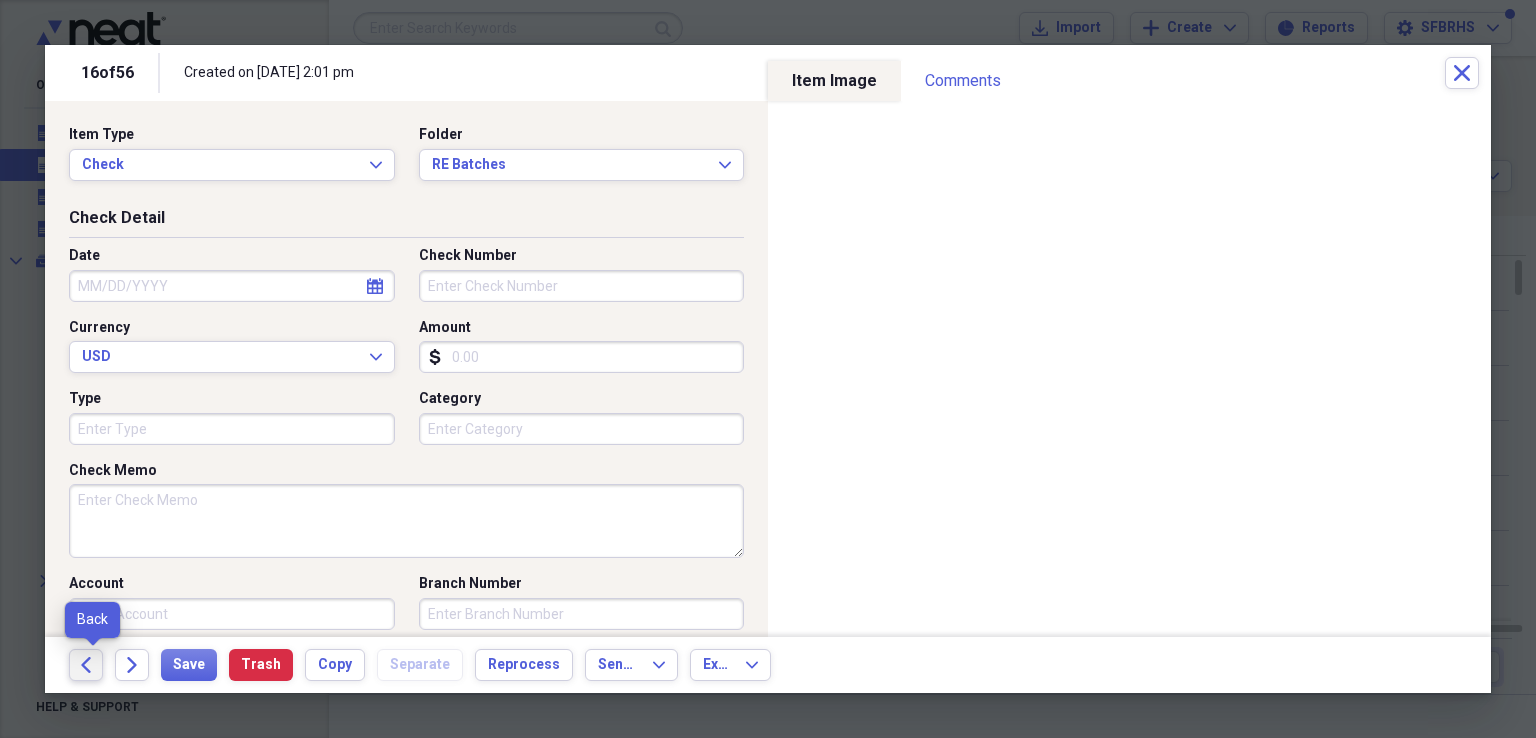 click on "Back" 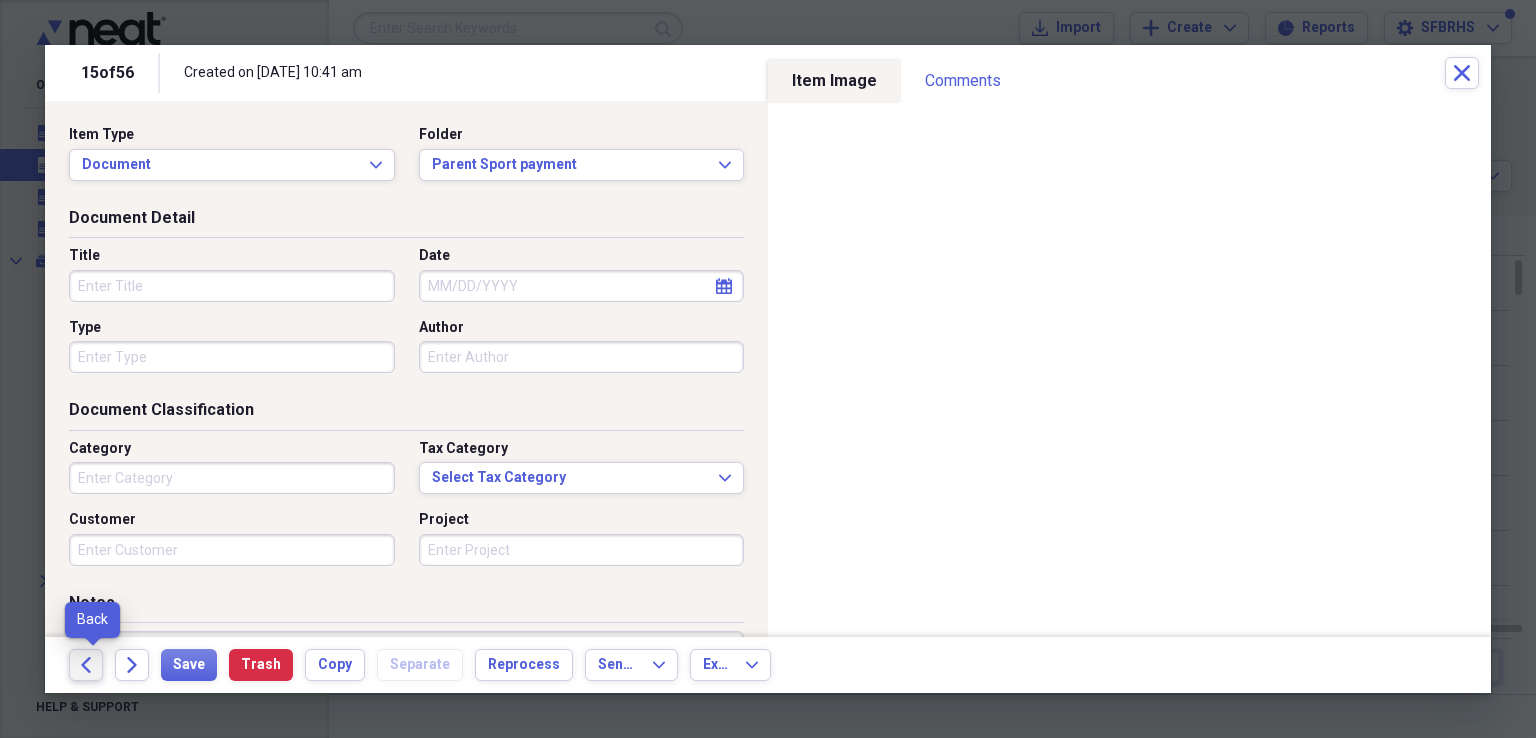 click on "Back" 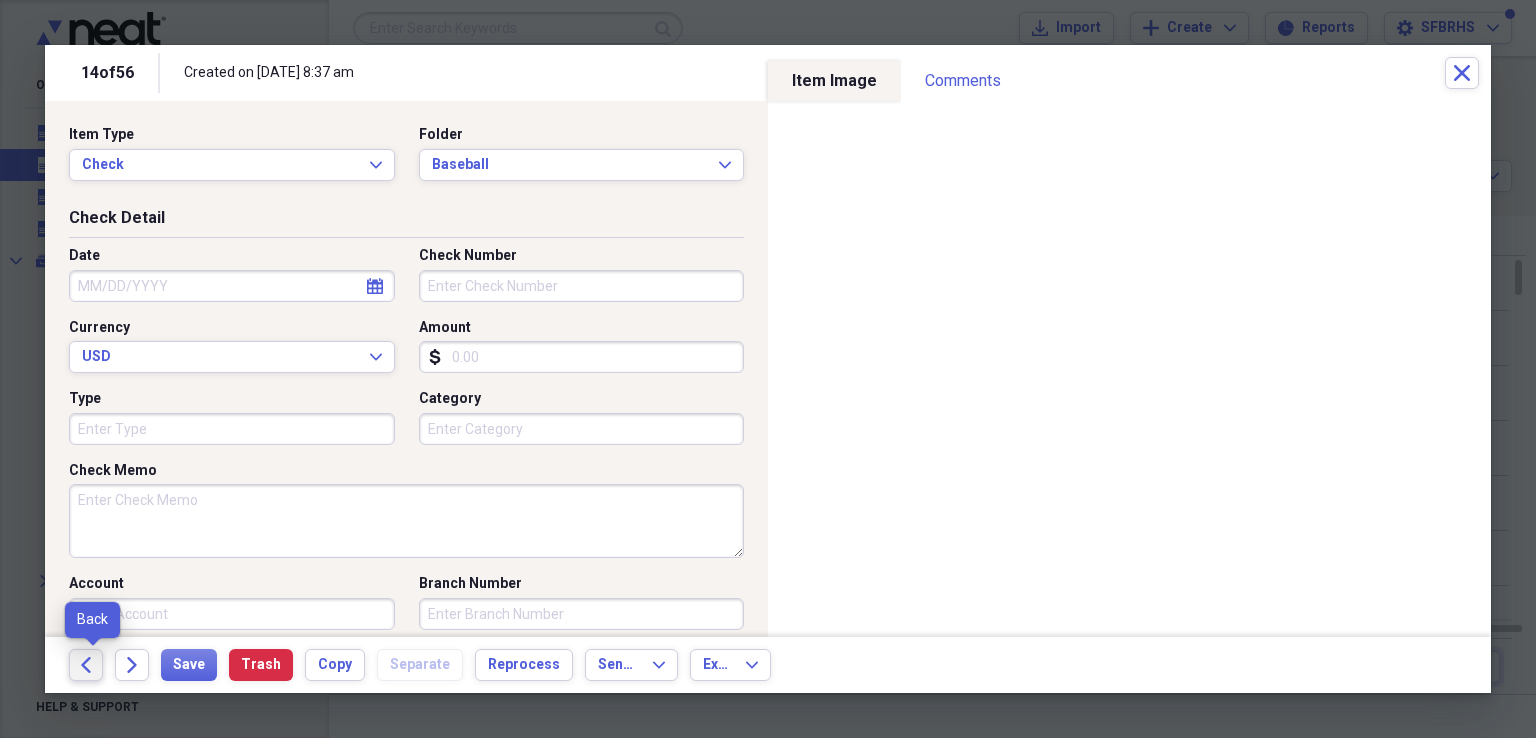 click on "Back" 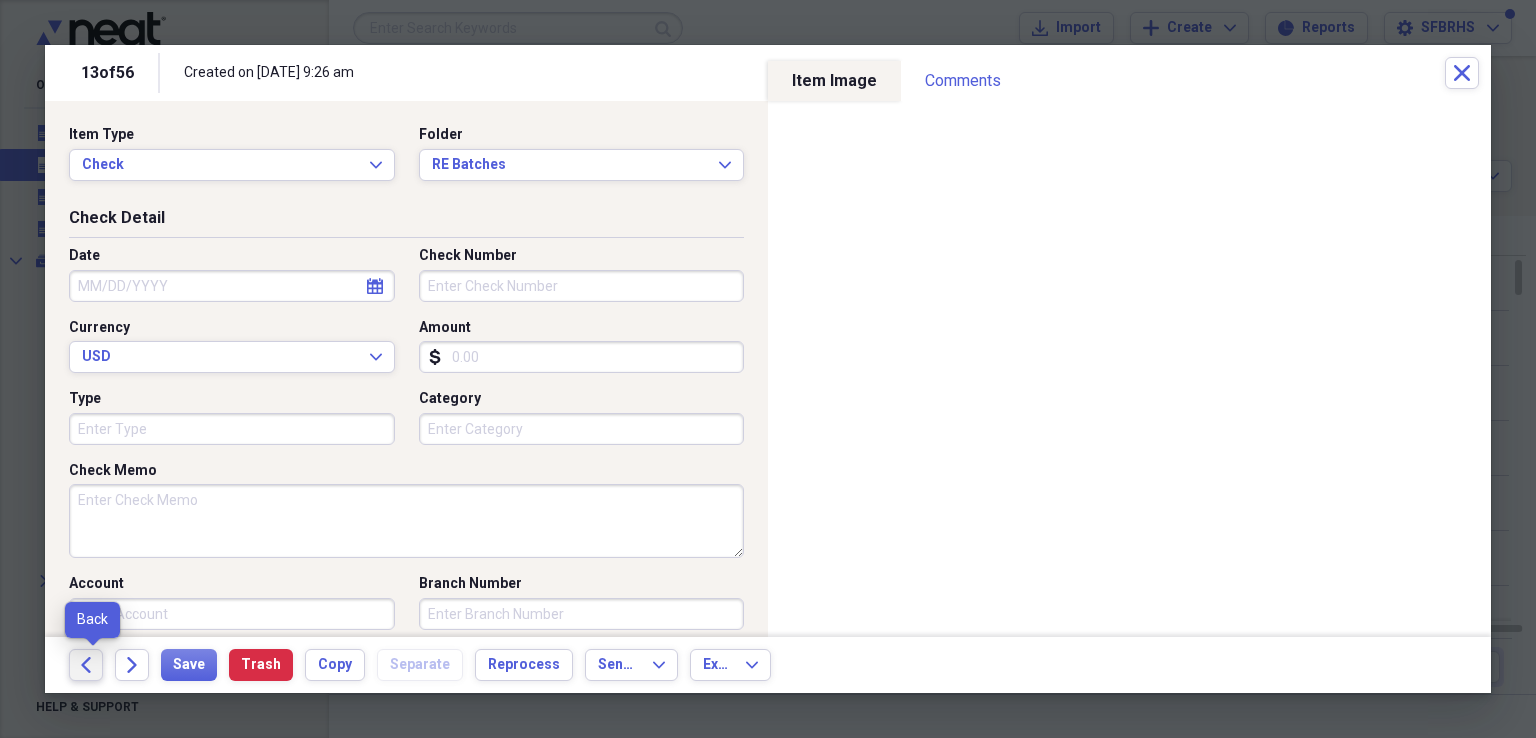 click on "Back" 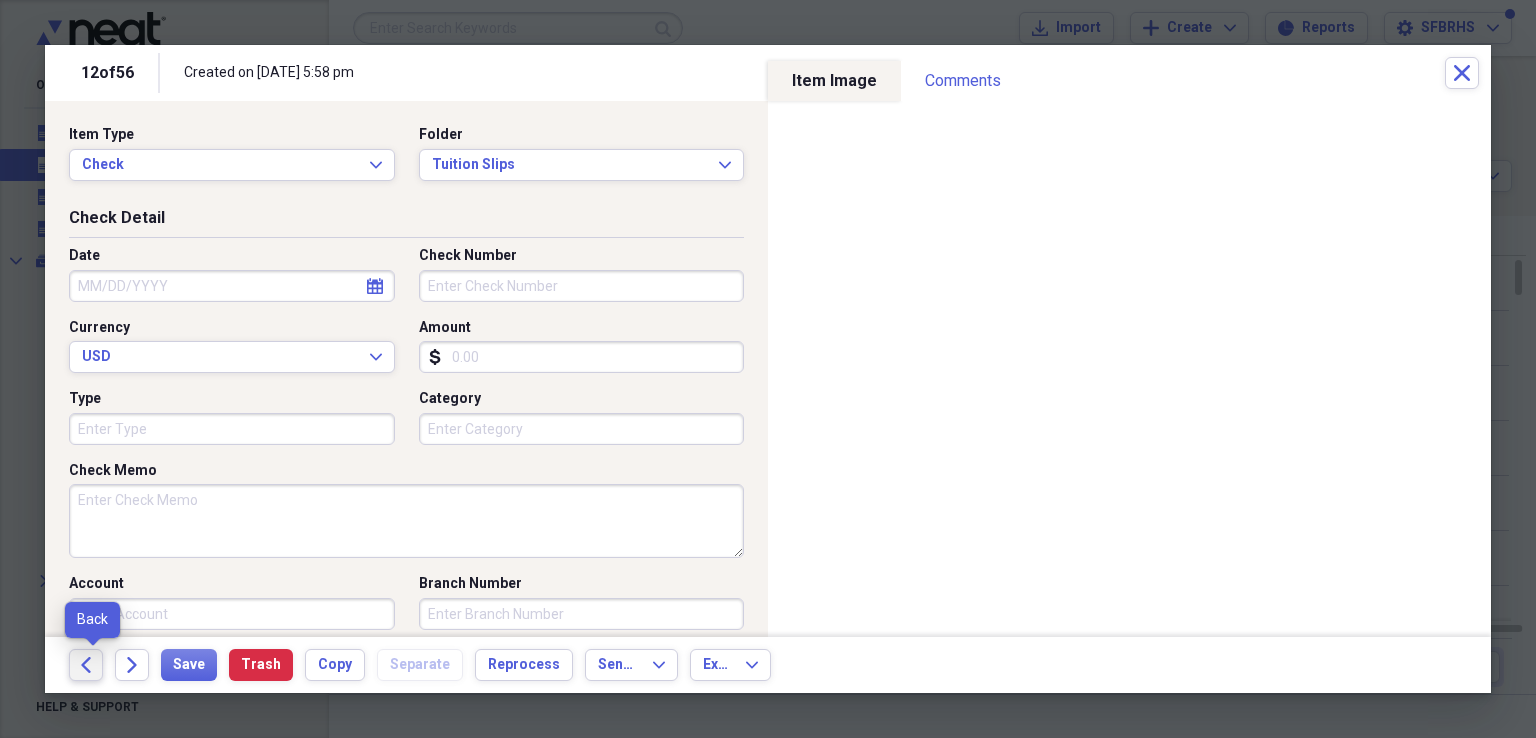 click on "Back" 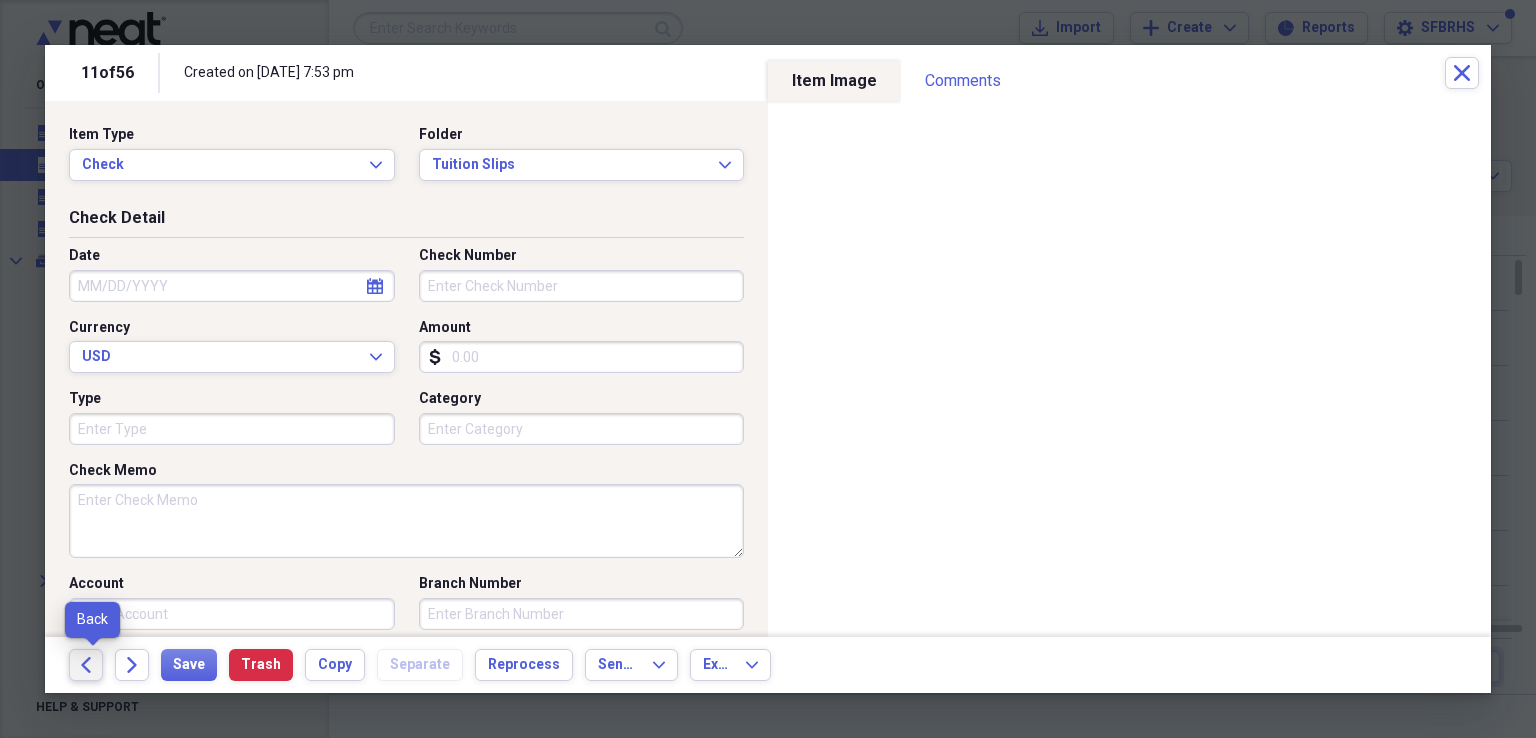 click on "Back" 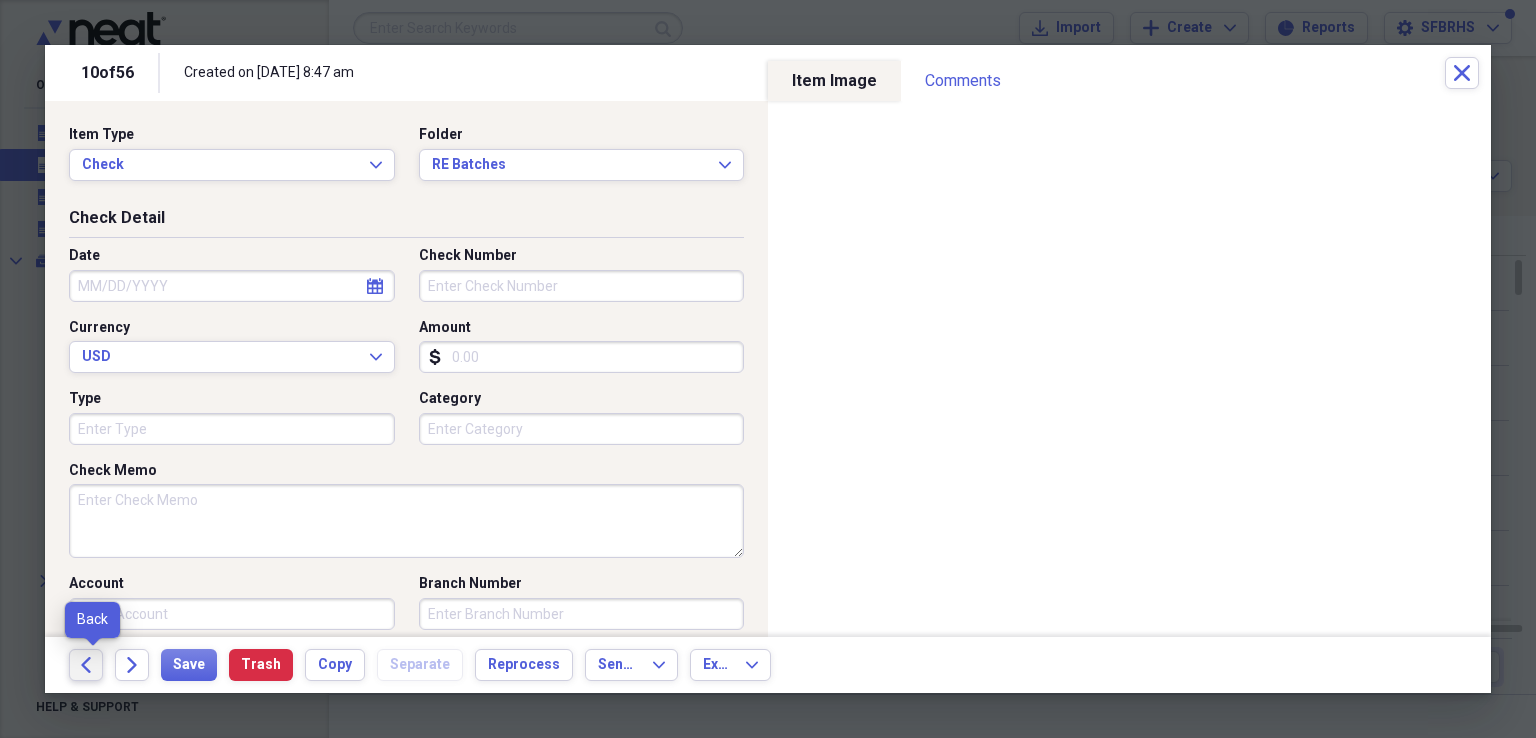 click on "Back" 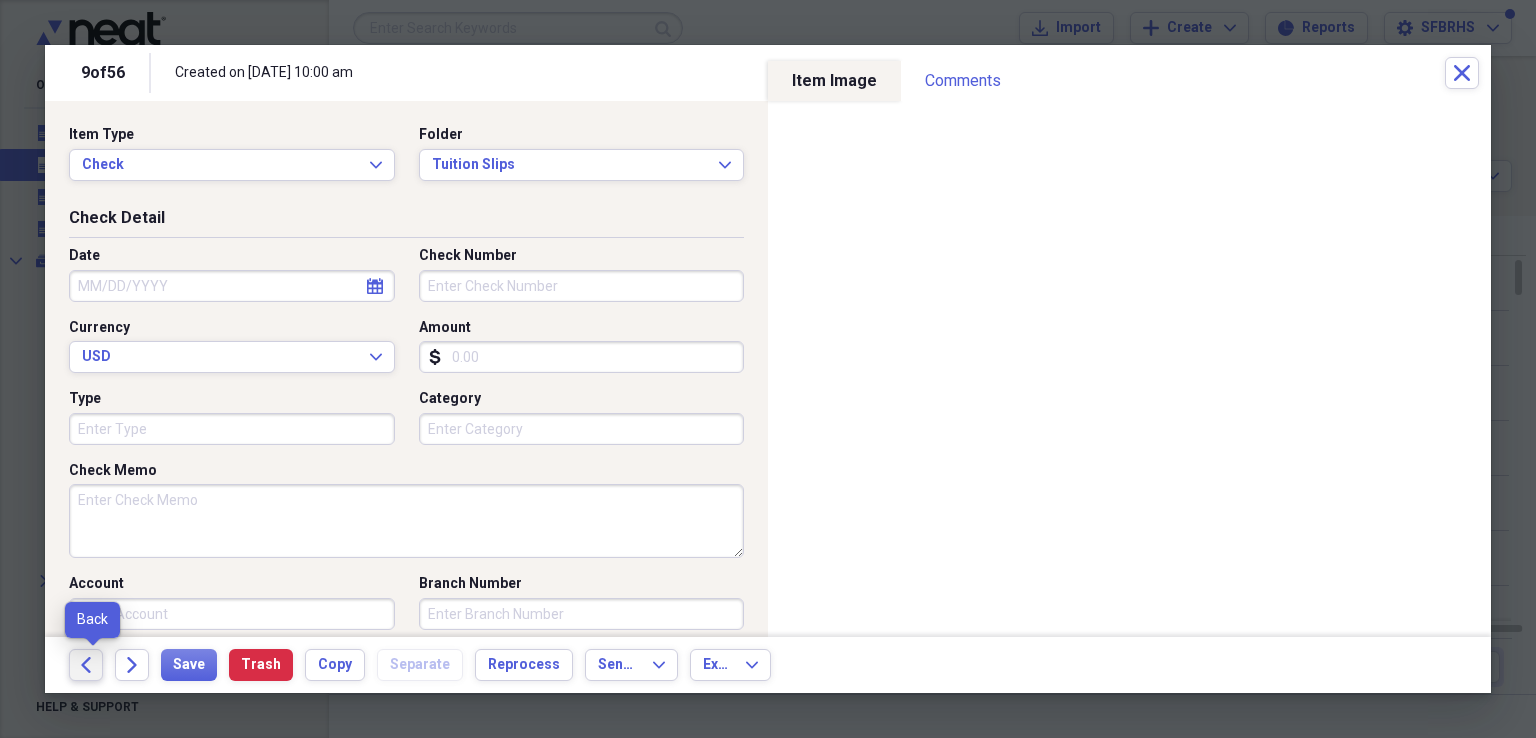 click on "Back" 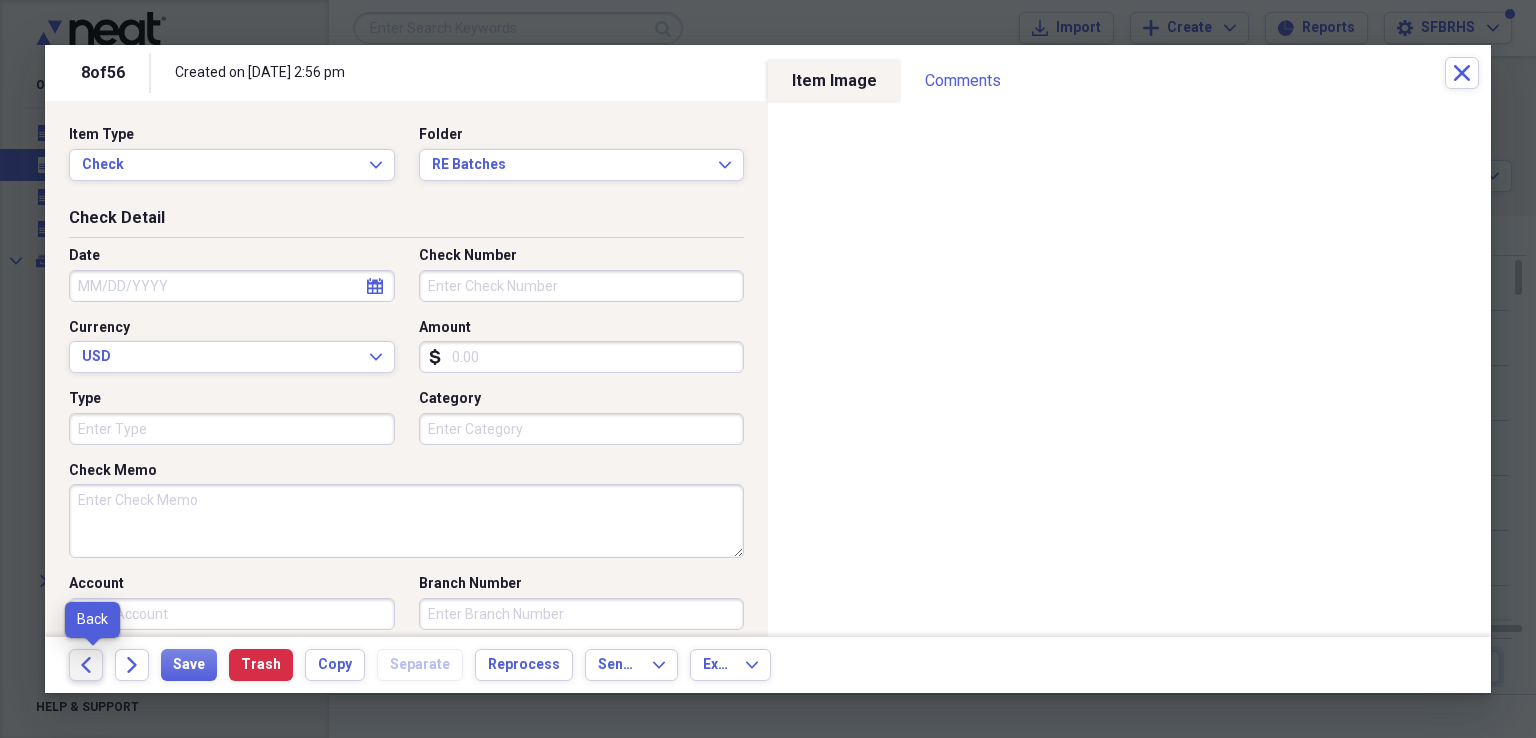 click on "Back" 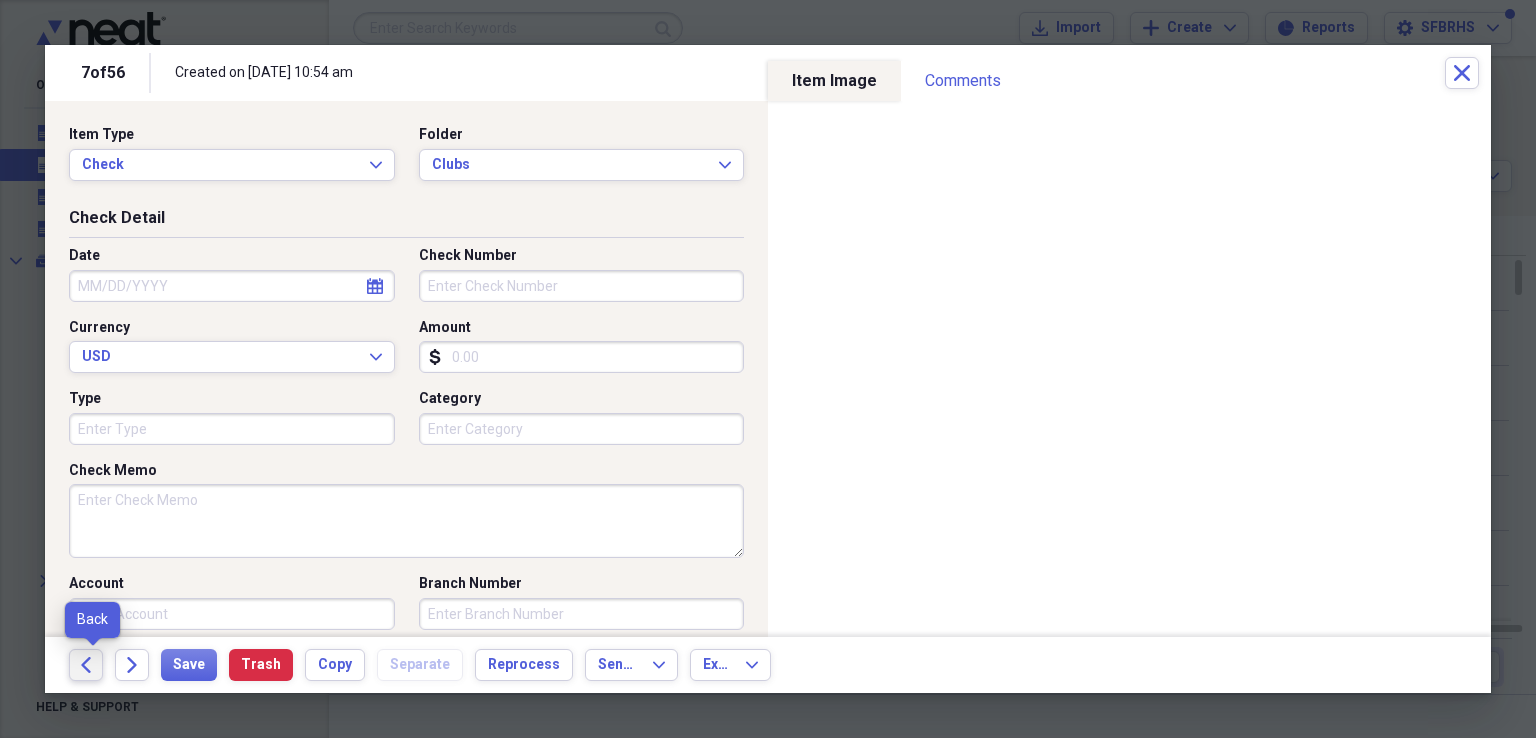 click on "Back" 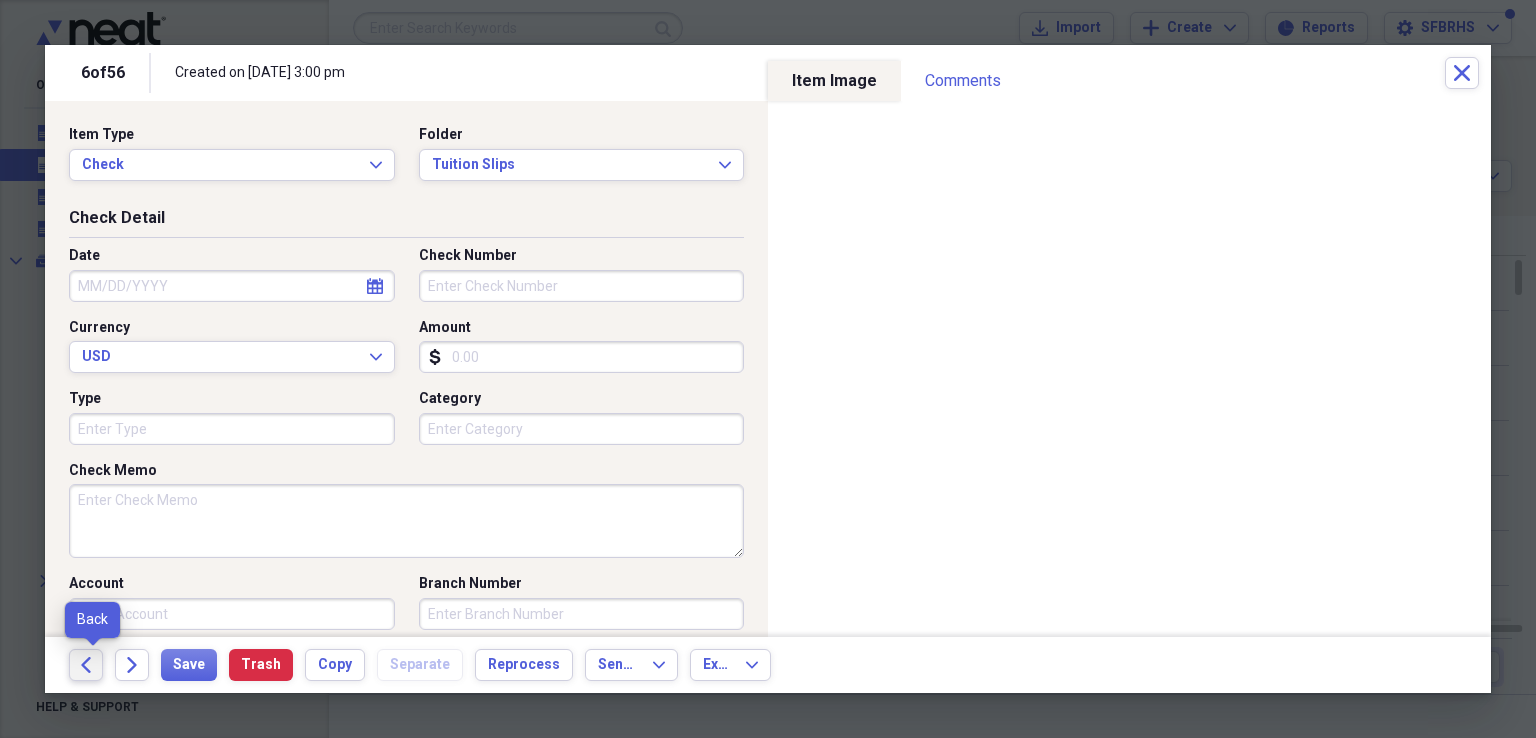 click on "Back" 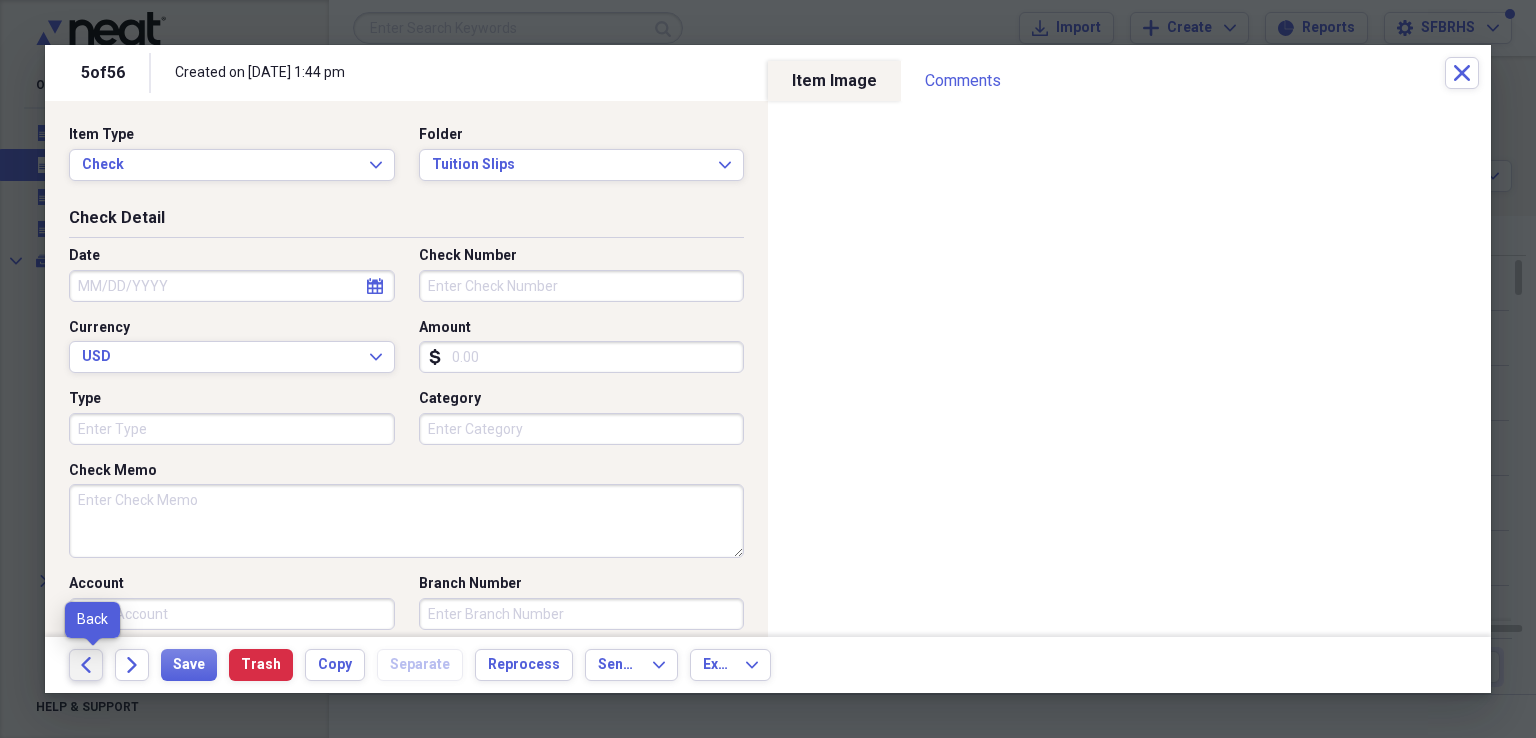 click on "Back" 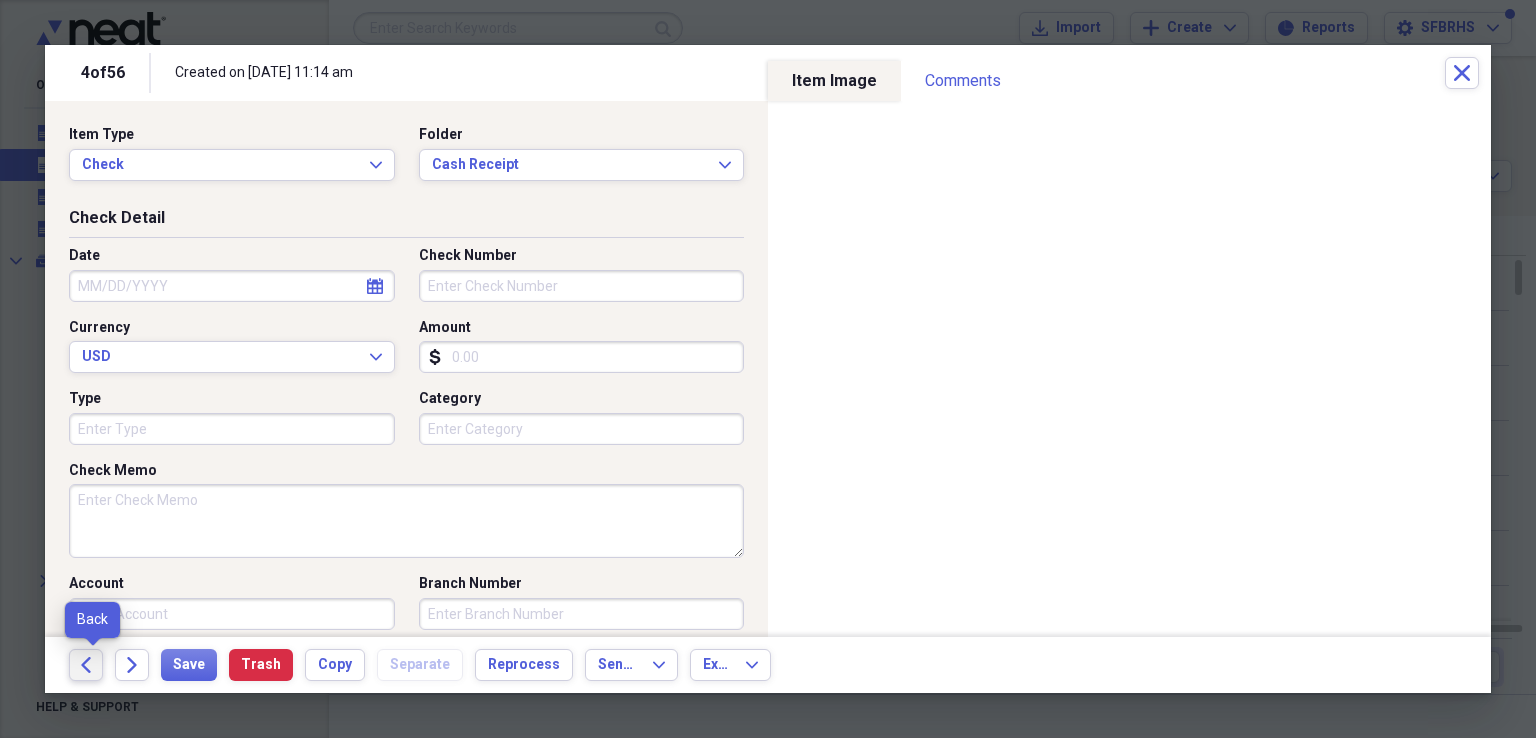 click on "Back" 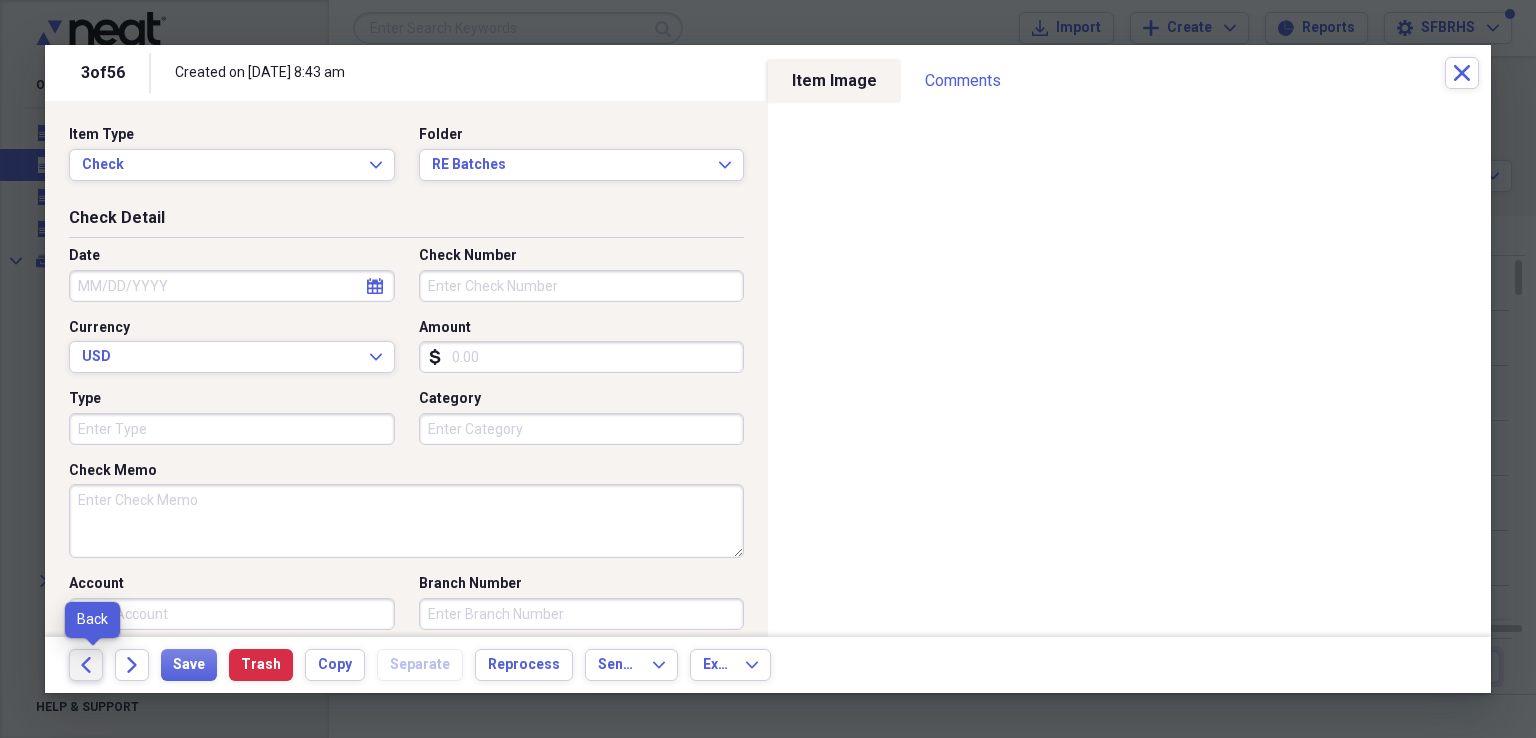 click on "Back" 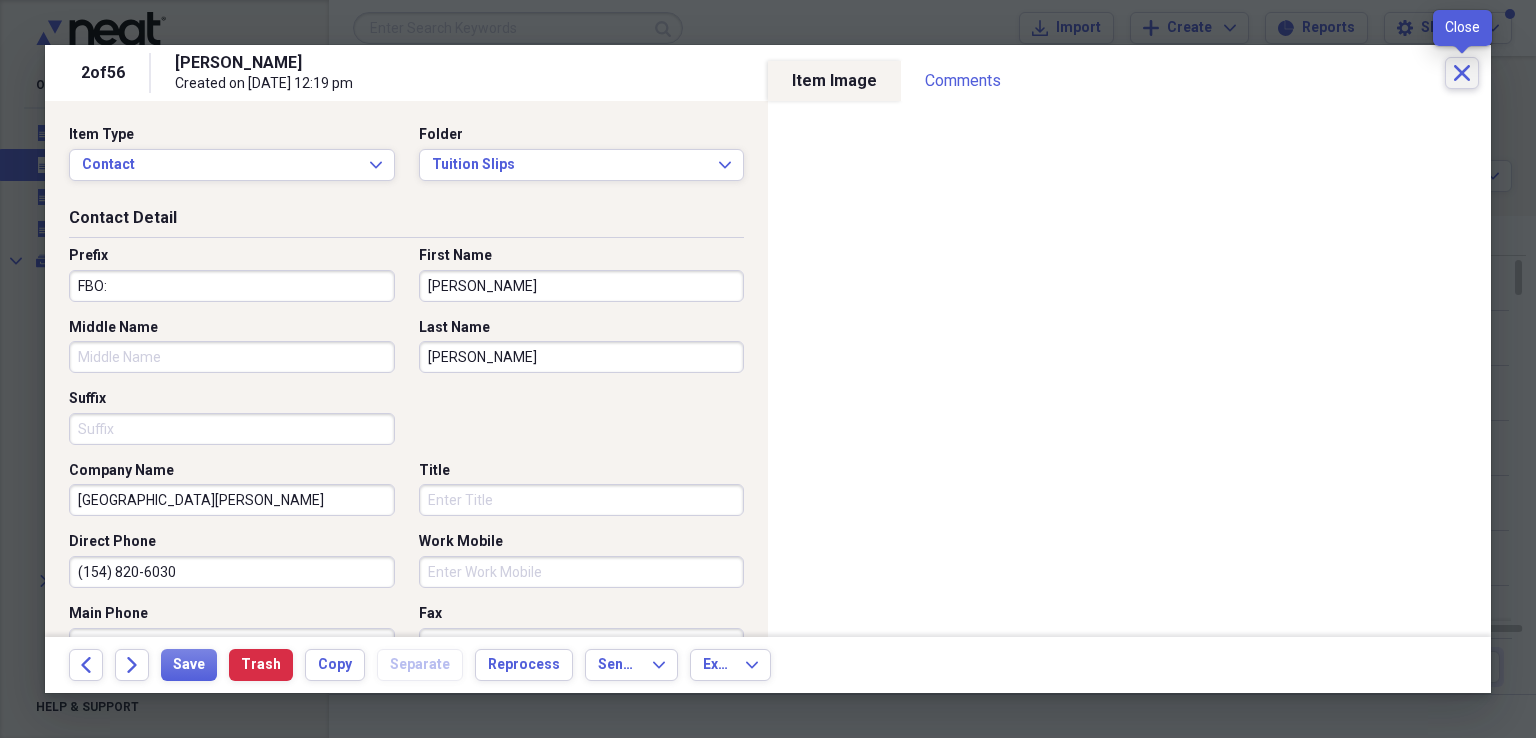 click on "Close" 